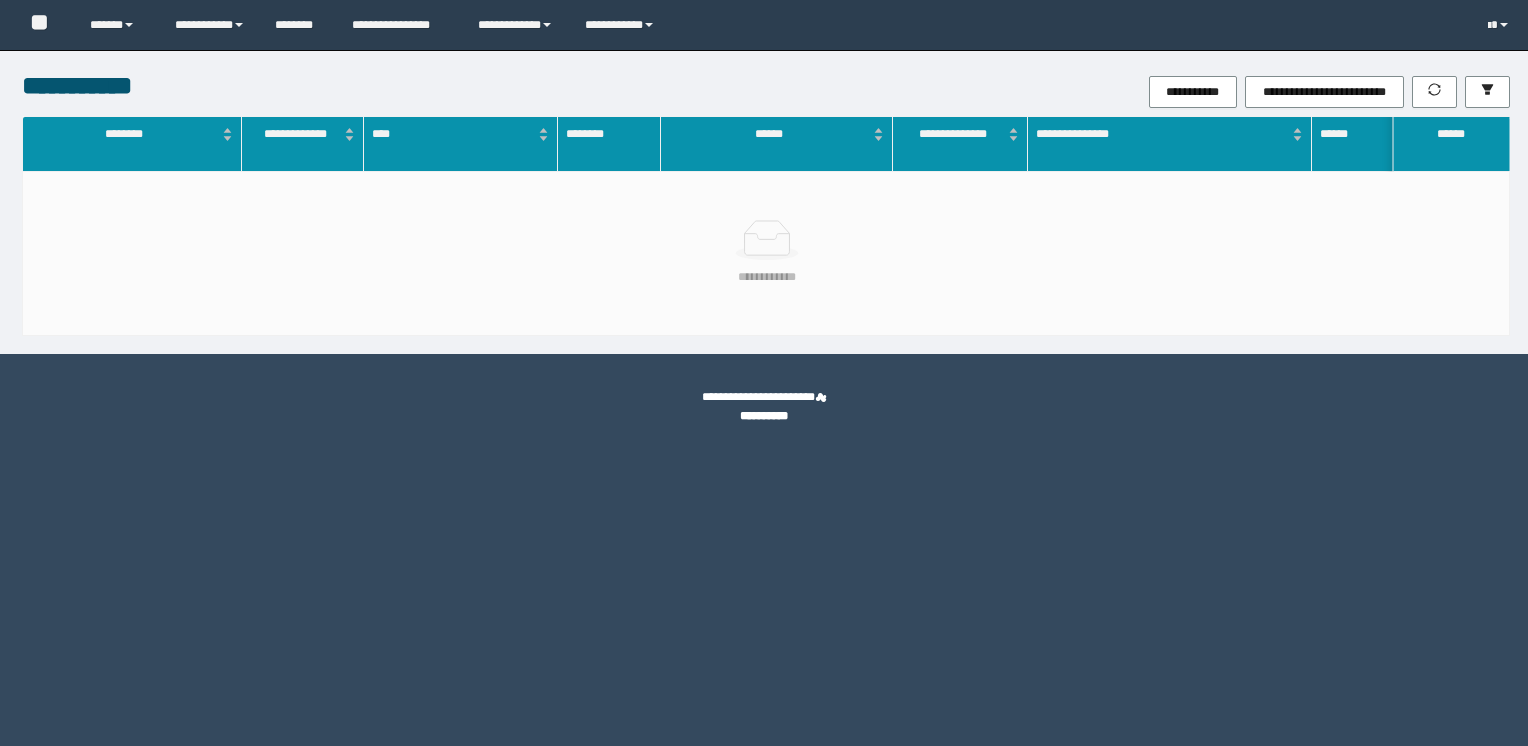scroll, scrollTop: 0, scrollLeft: 0, axis: both 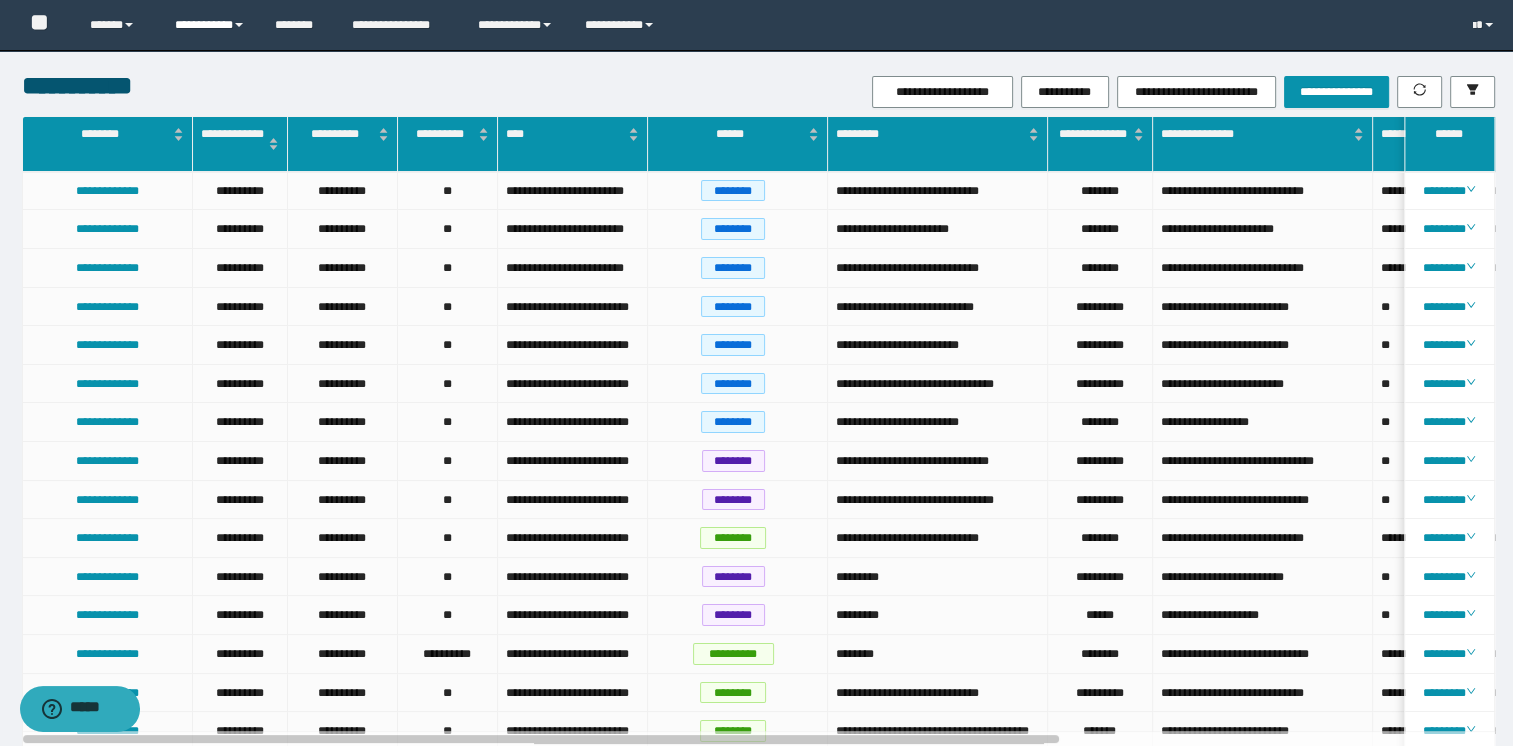 click on "**********" at bounding box center [210, 25] 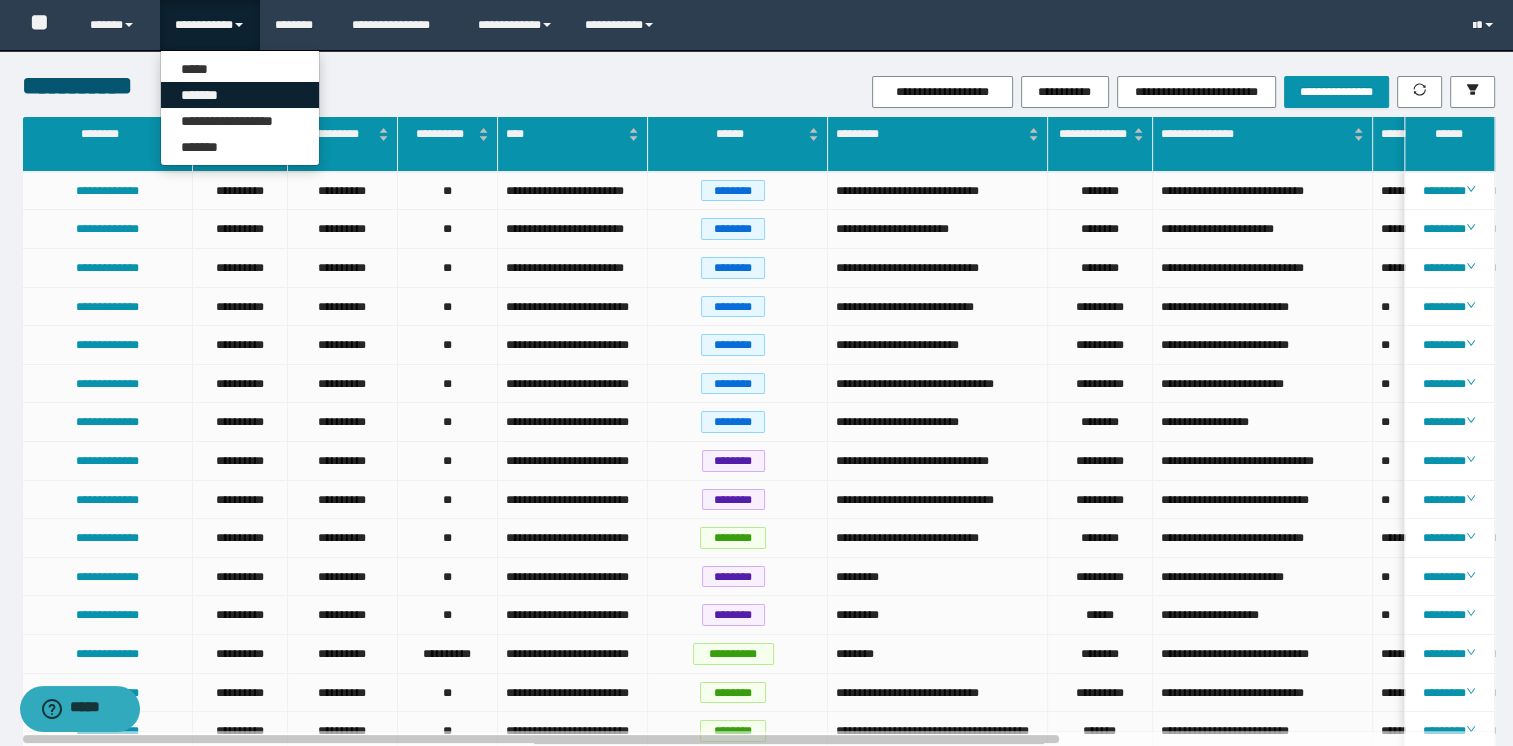 click on "*******" at bounding box center [240, 95] 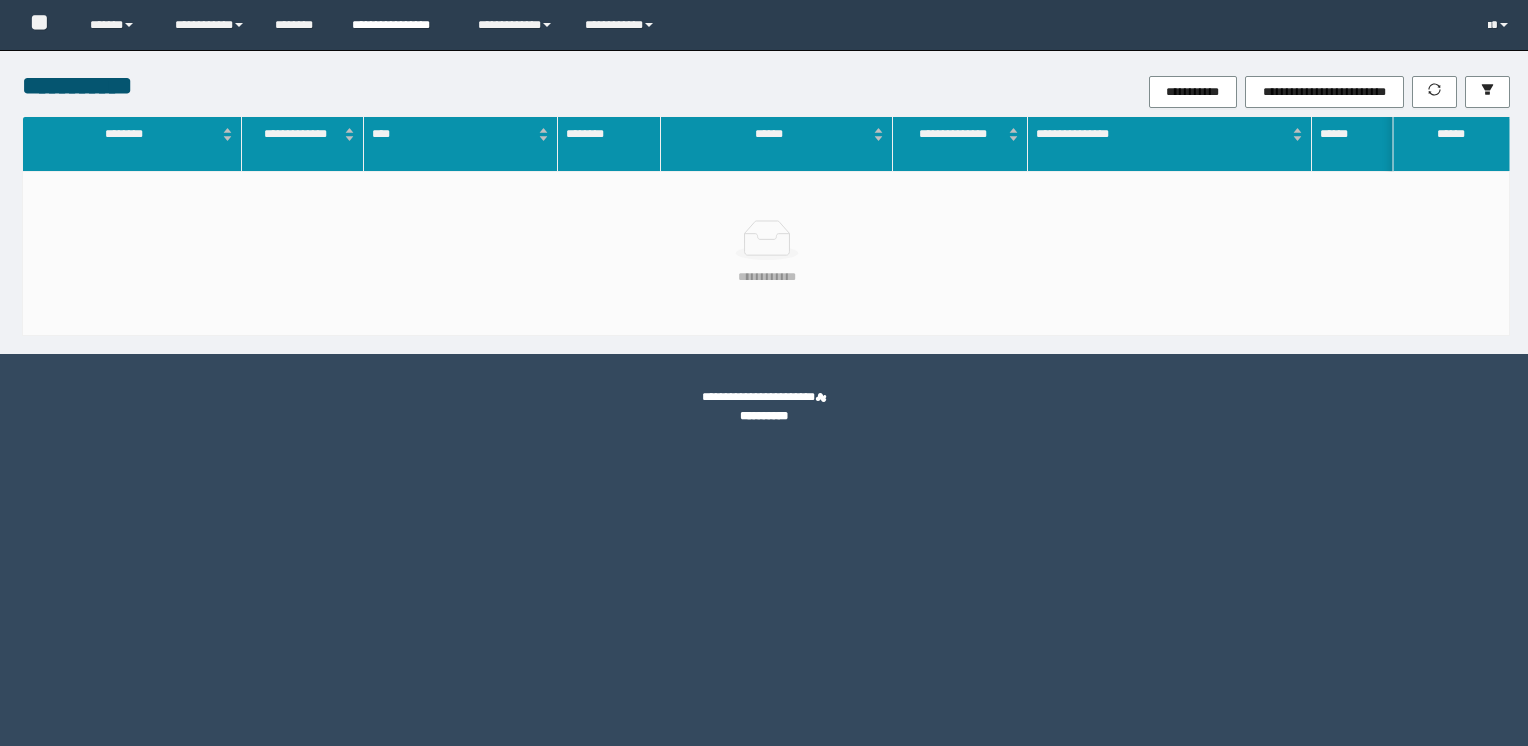 scroll, scrollTop: 0, scrollLeft: 0, axis: both 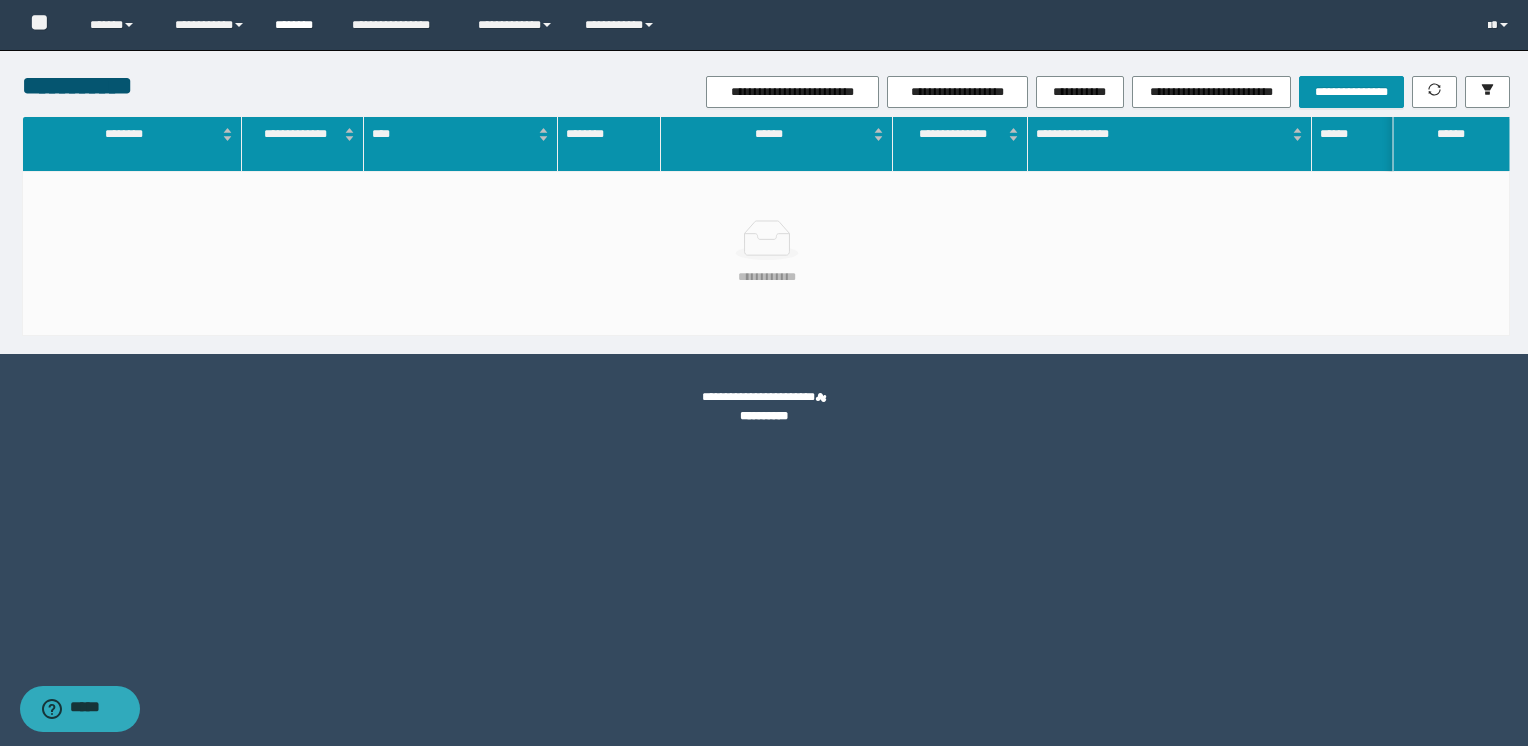 click on "********" at bounding box center [298, 25] 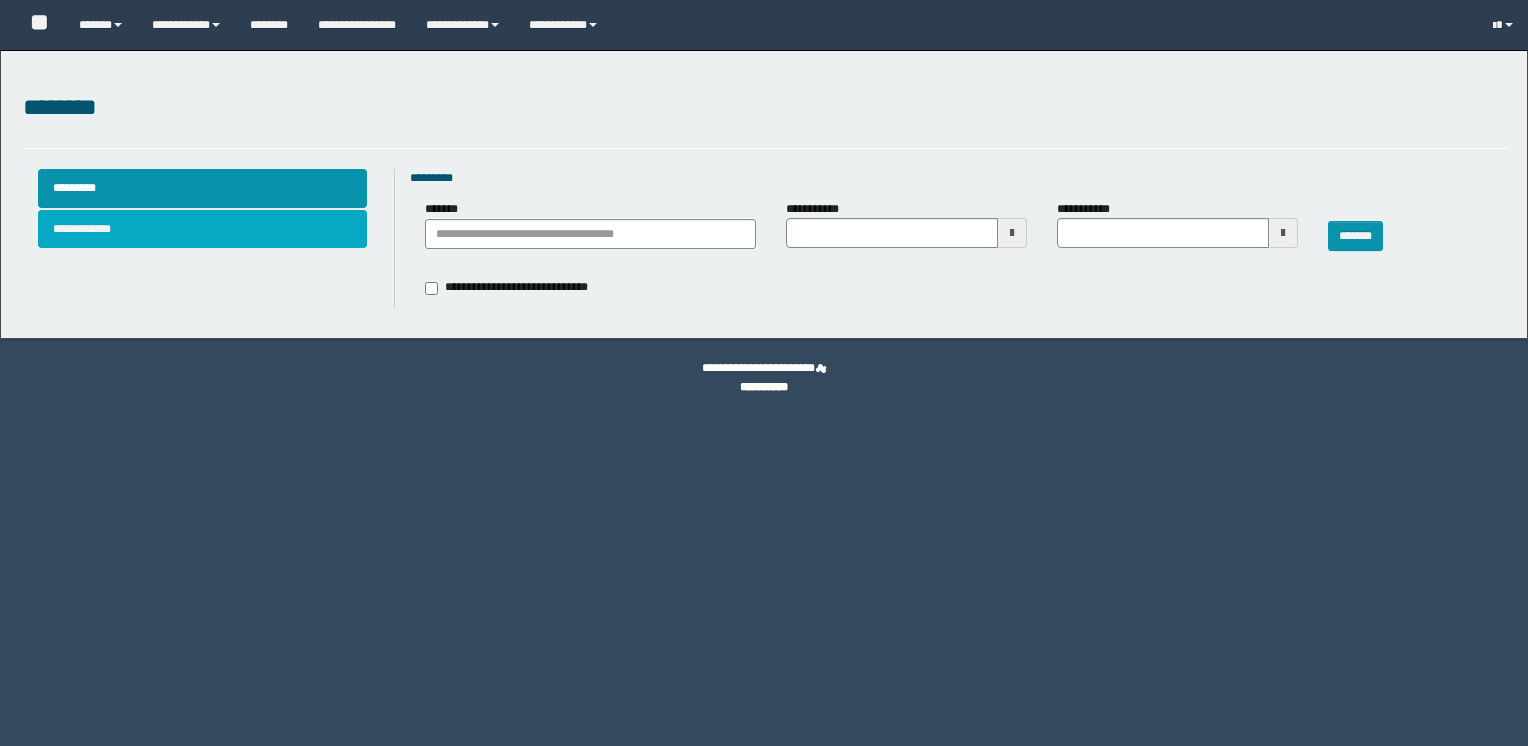 scroll, scrollTop: 0, scrollLeft: 0, axis: both 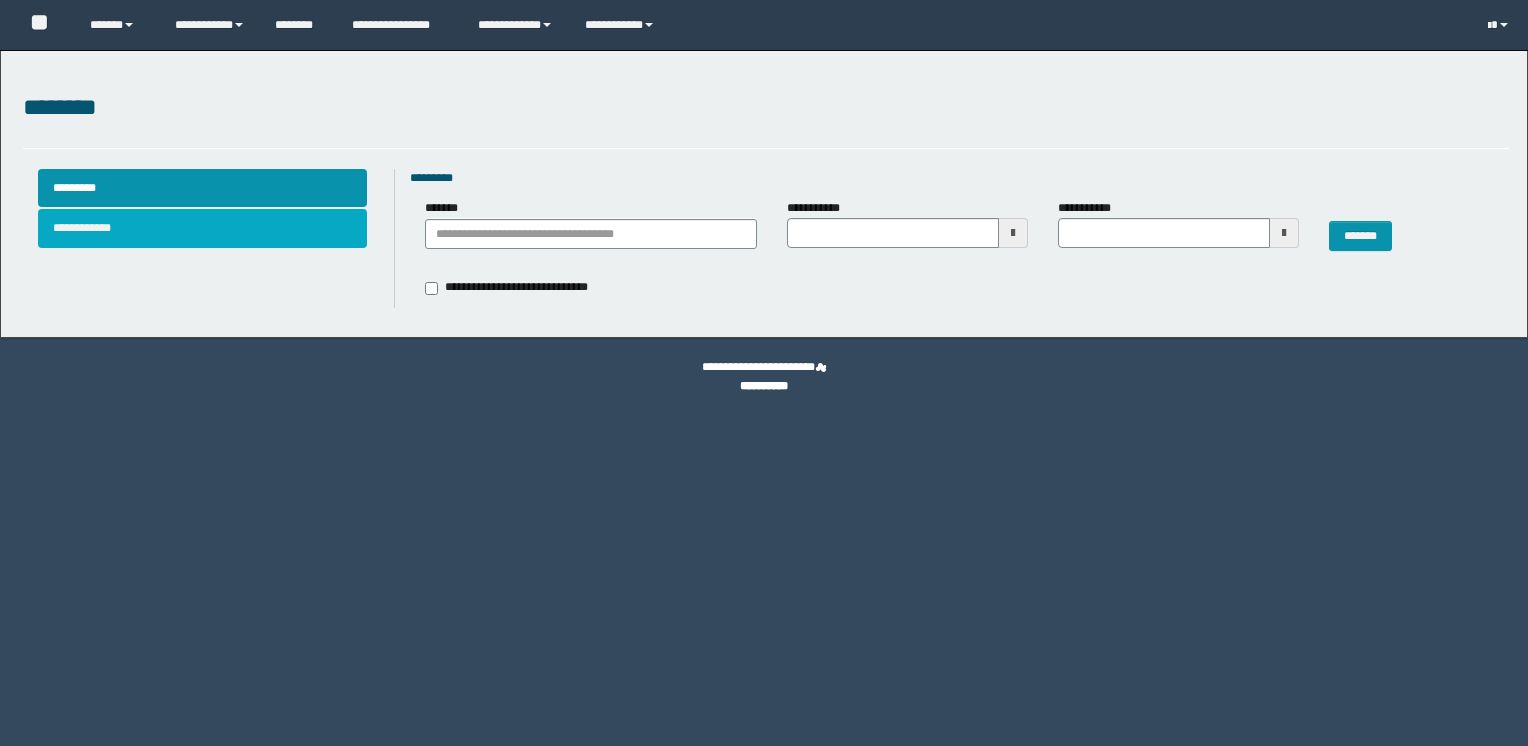 click on "**********" at bounding box center [203, 228] 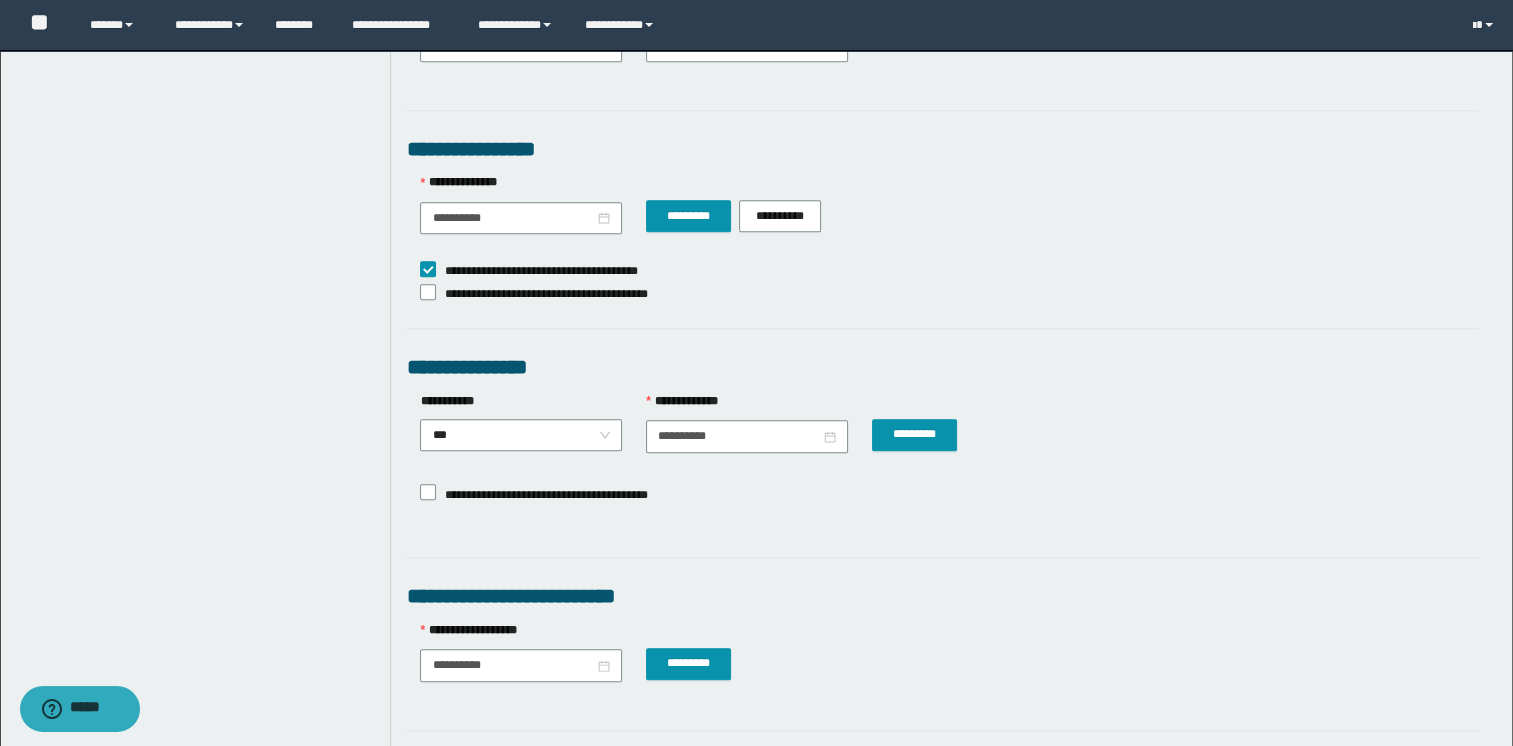 scroll, scrollTop: 1200, scrollLeft: 0, axis: vertical 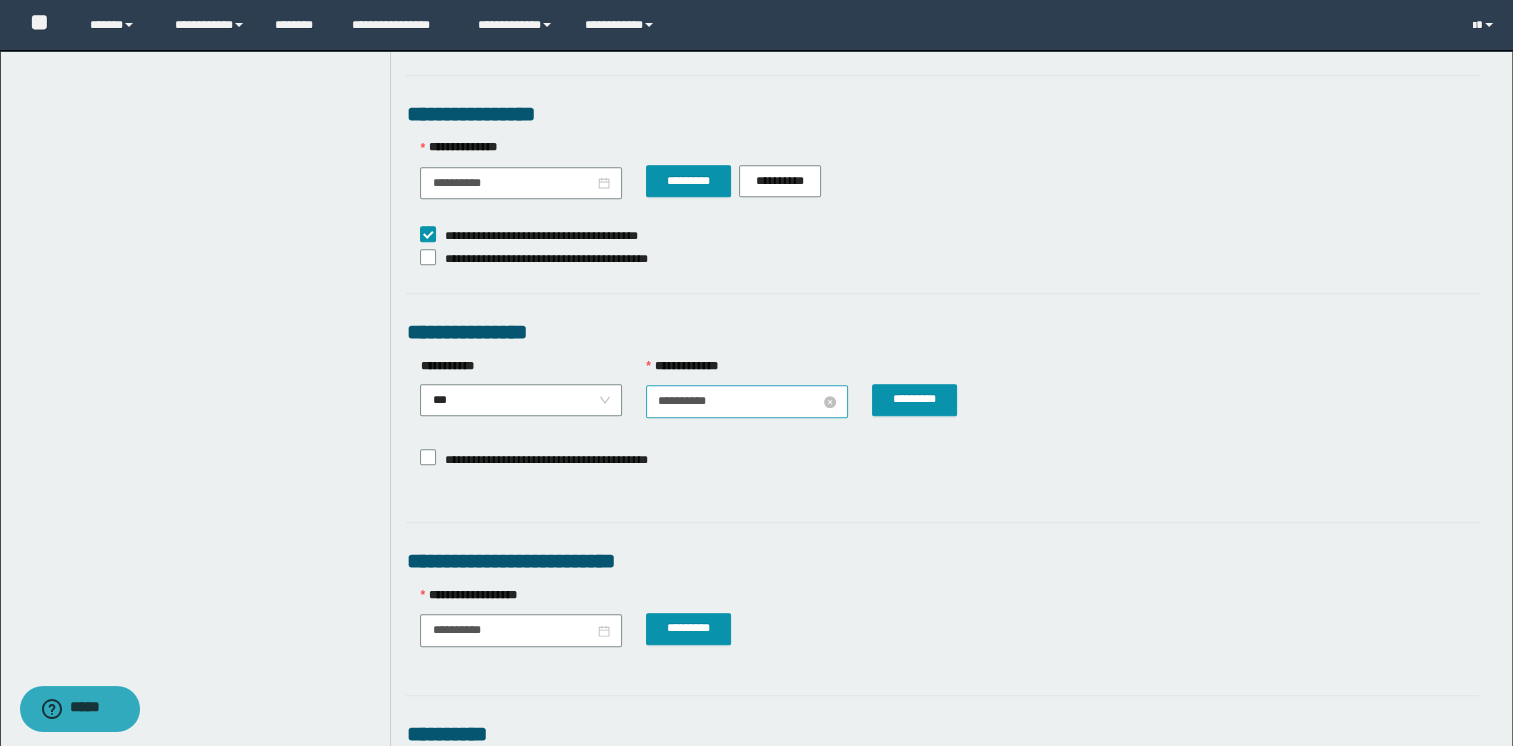 click on "**********" at bounding box center (739, 401) 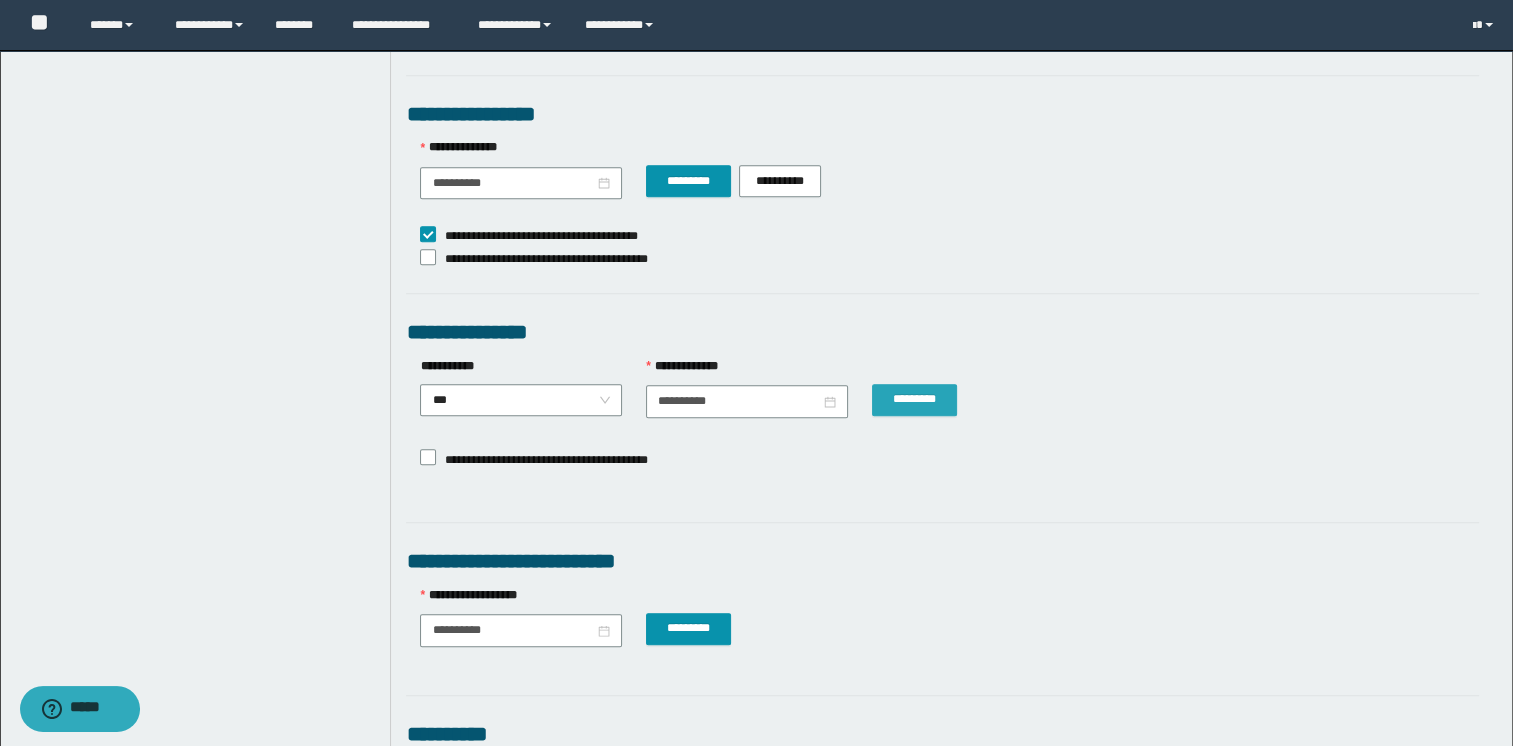 click on "*********" at bounding box center [914, 399] 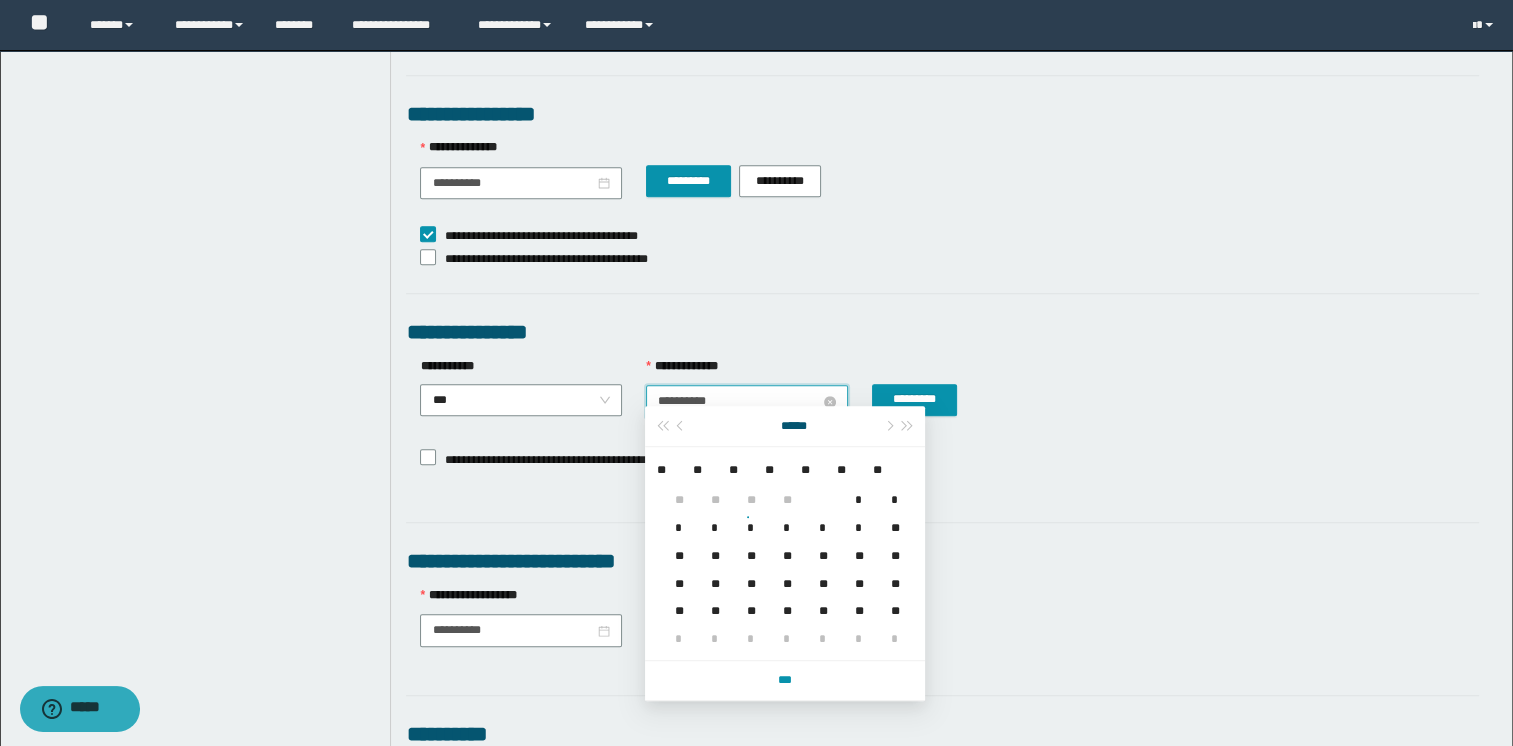 click on "**********" at bounding box center (739, 401) 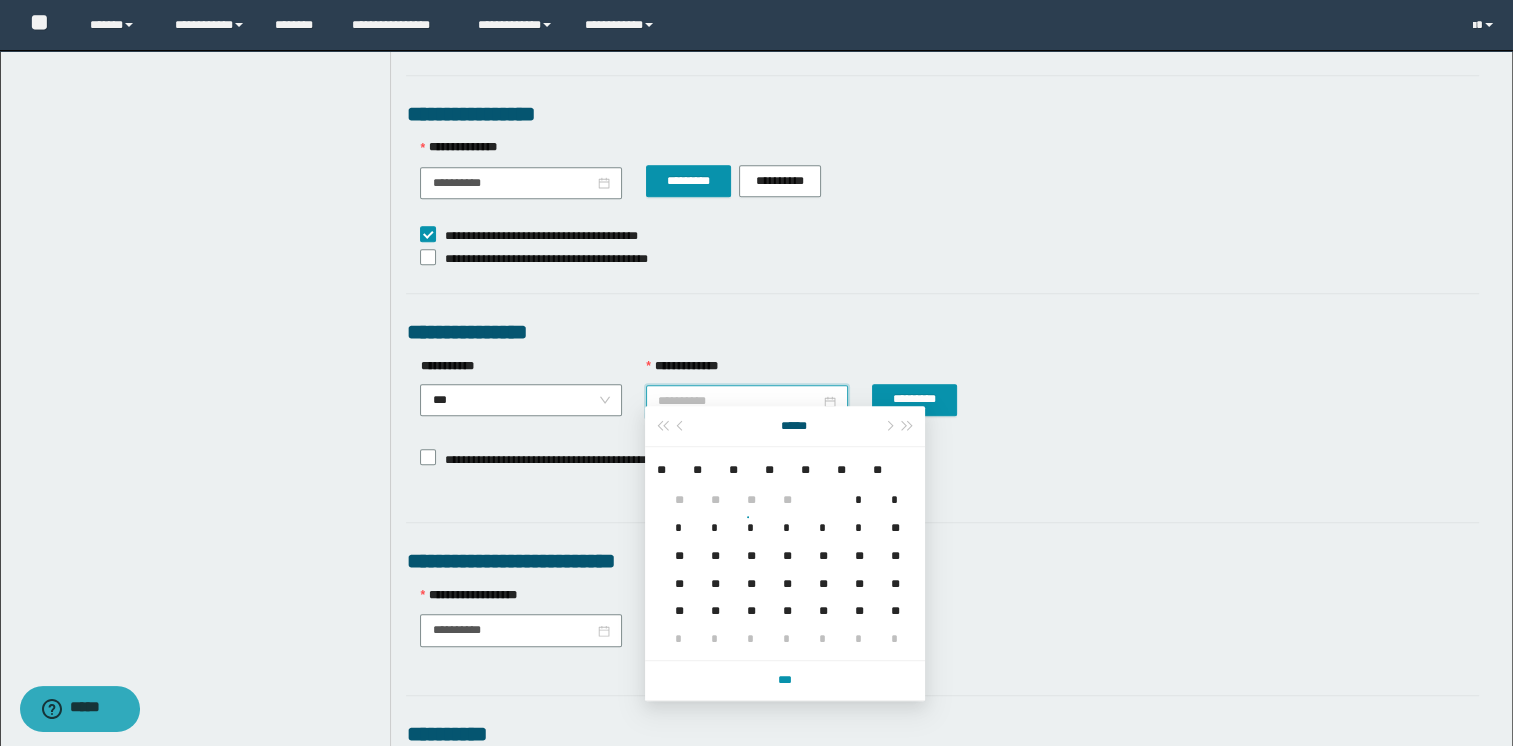 click on "*" at bounding box center [711, 516] 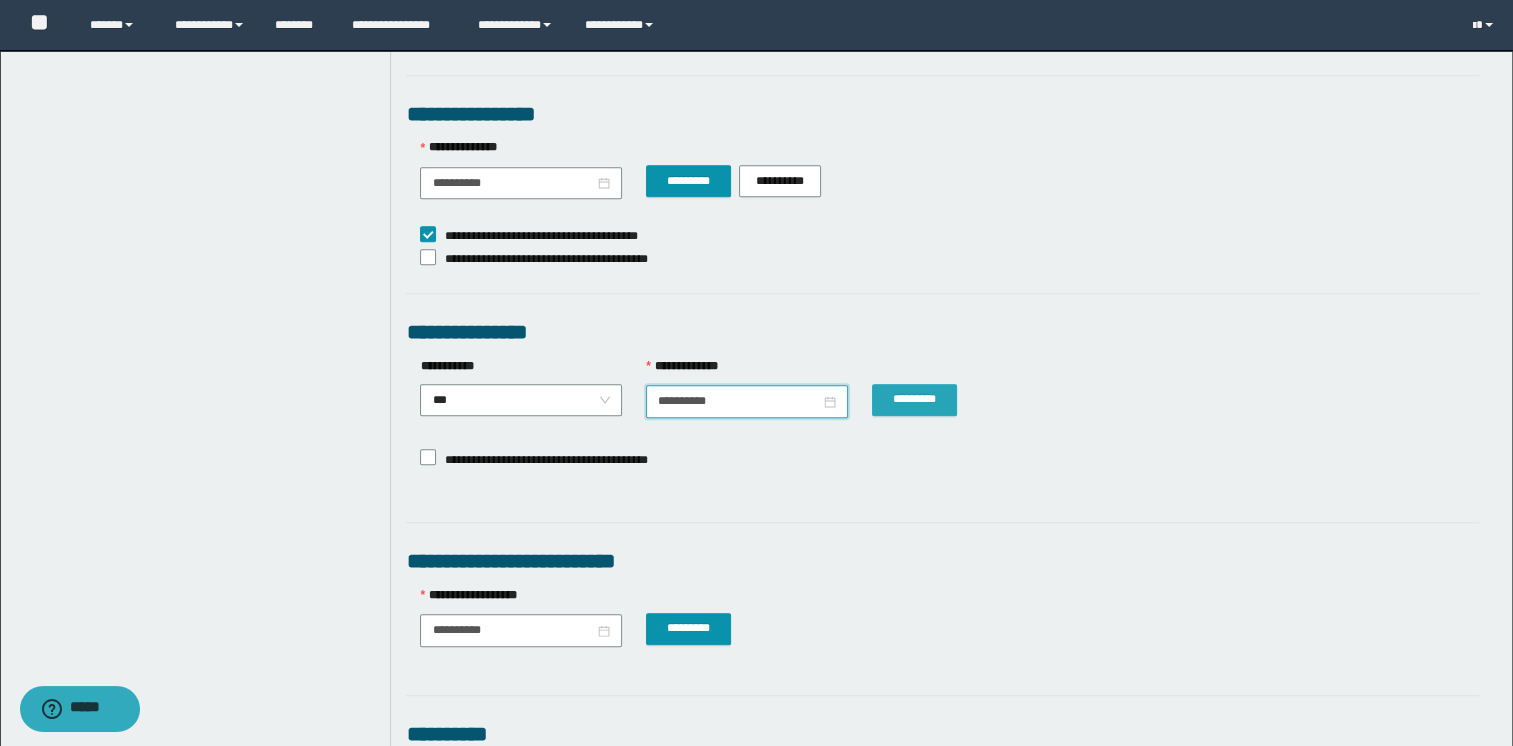 click on "*********" at bounding box center [914, 399] 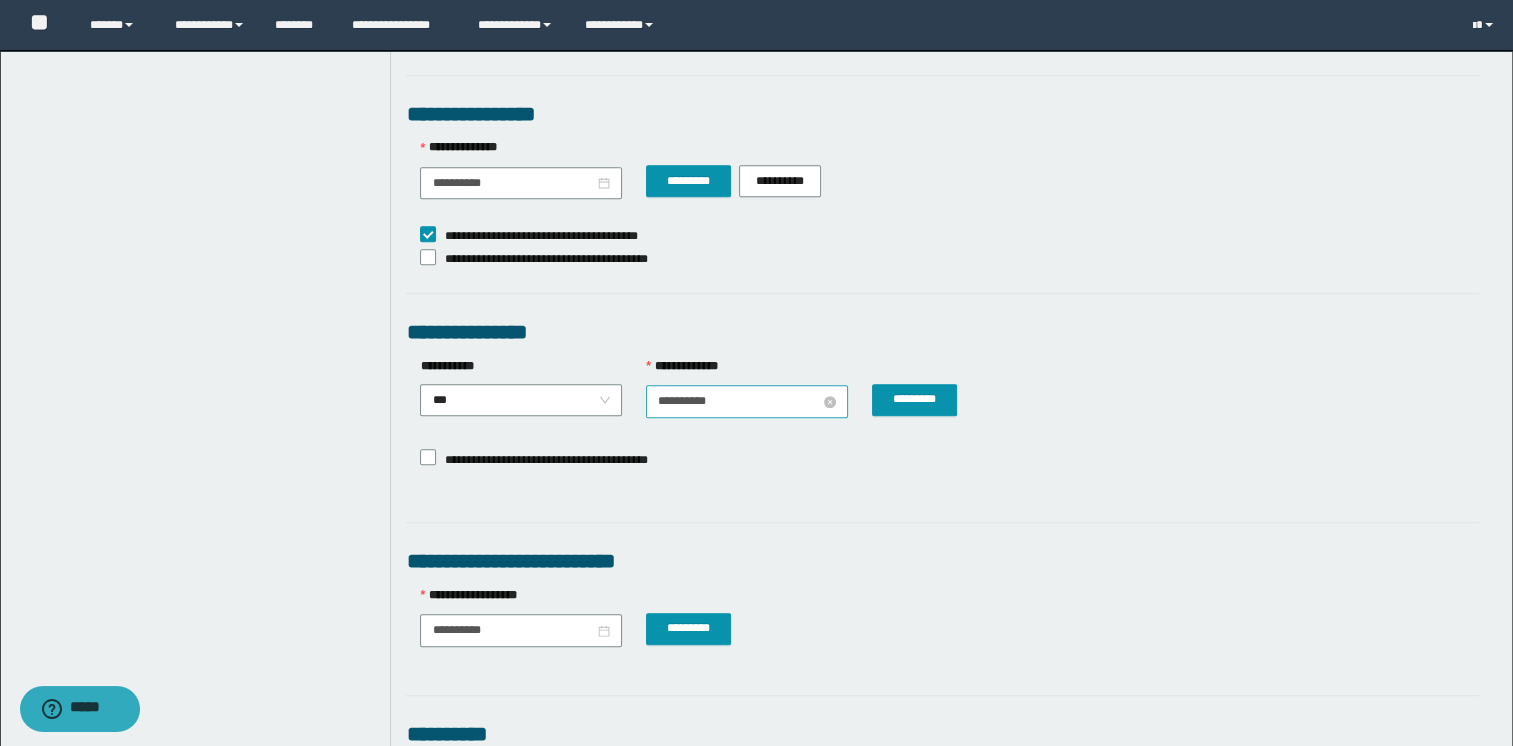 click on "**********" at bounding box center (739, 401) 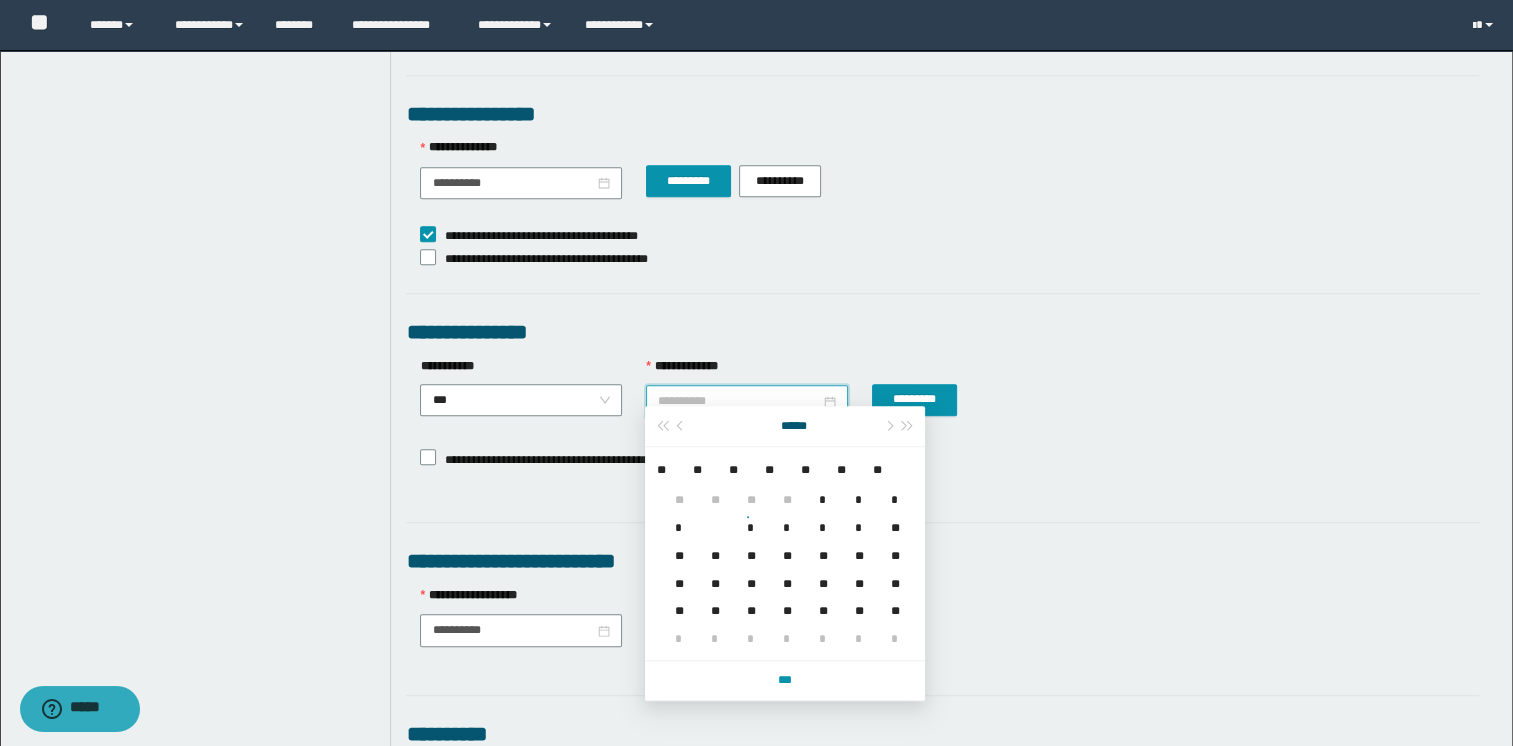 click on "*" at bounding box center (675, 516) 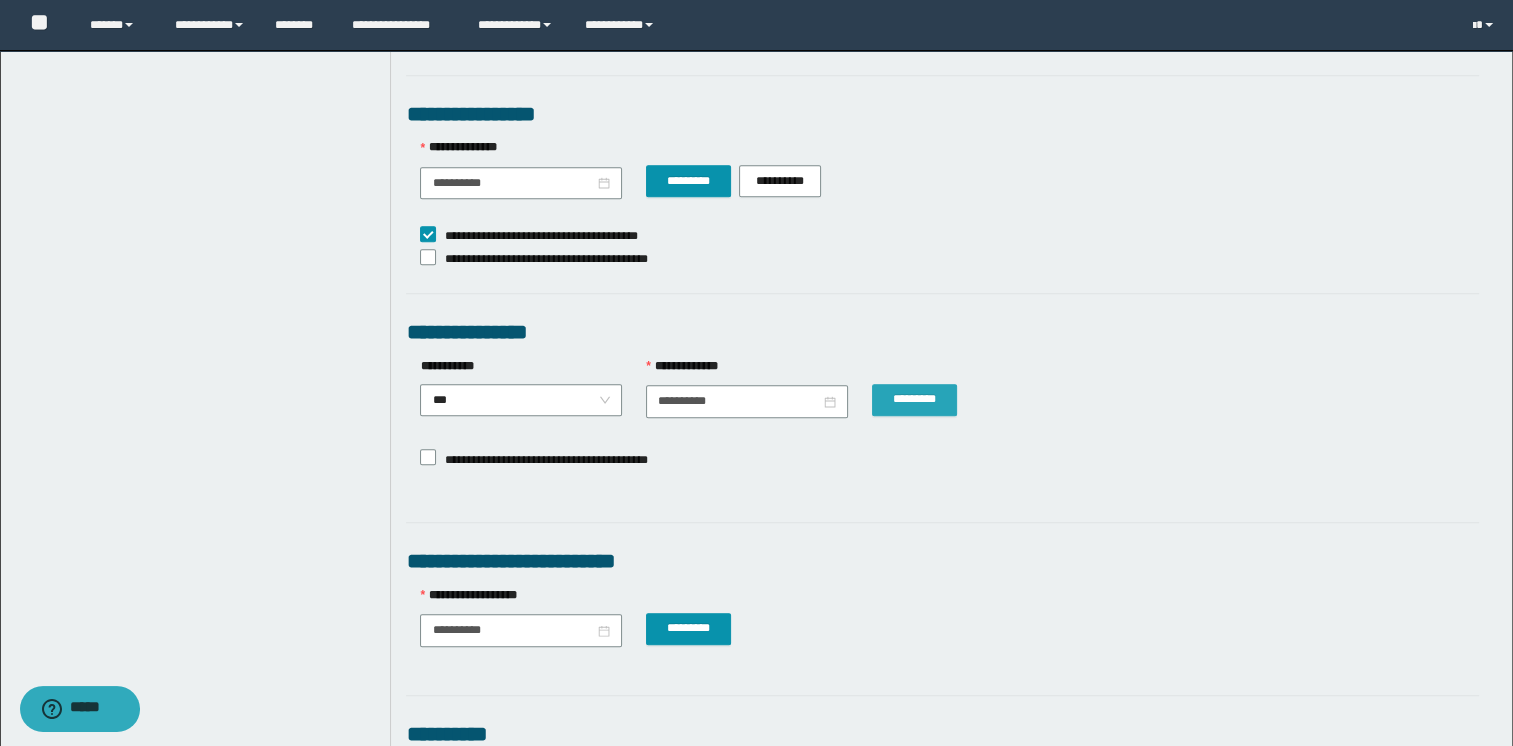 click on "*********" at bounding box center [914, 399] 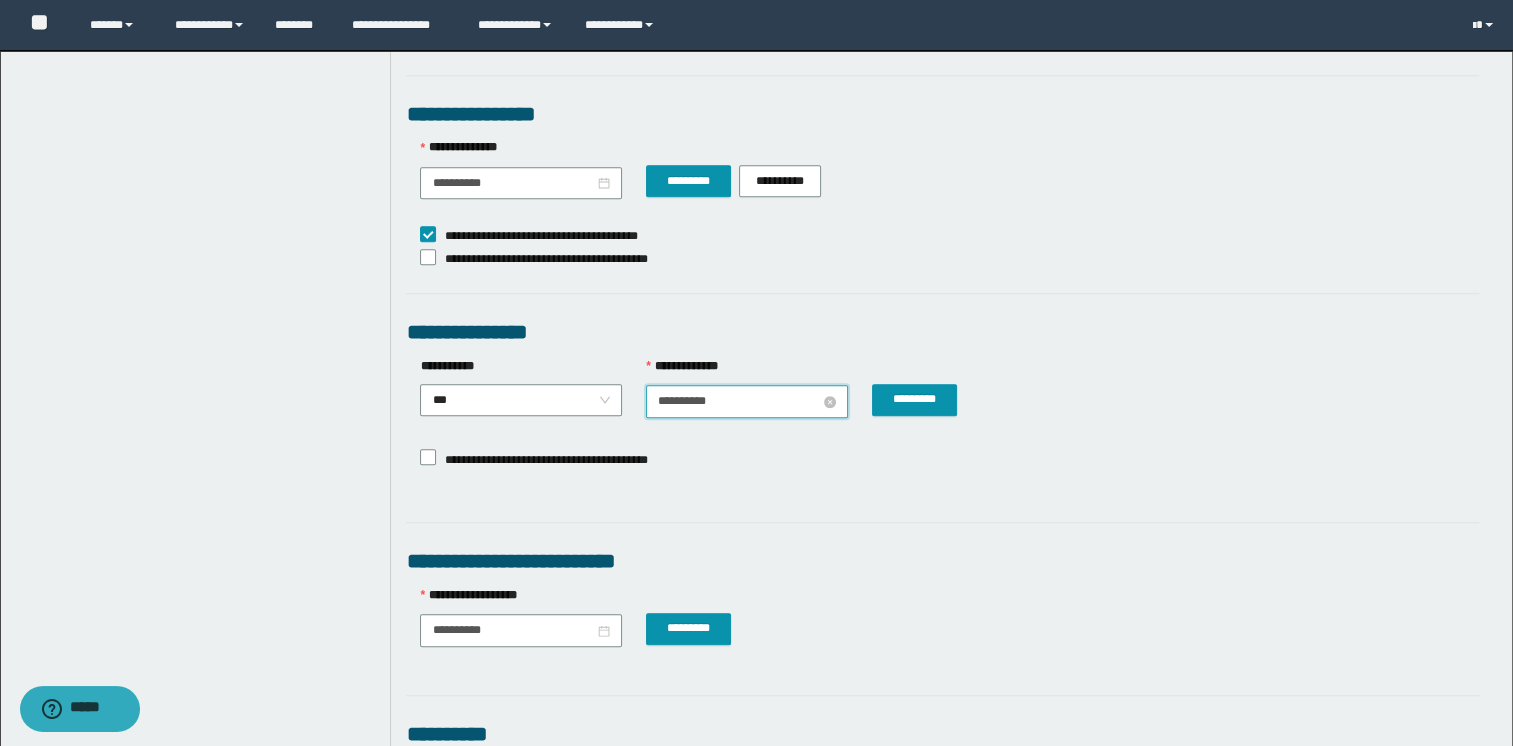 click on "**********" at bounding box center (739, 401) 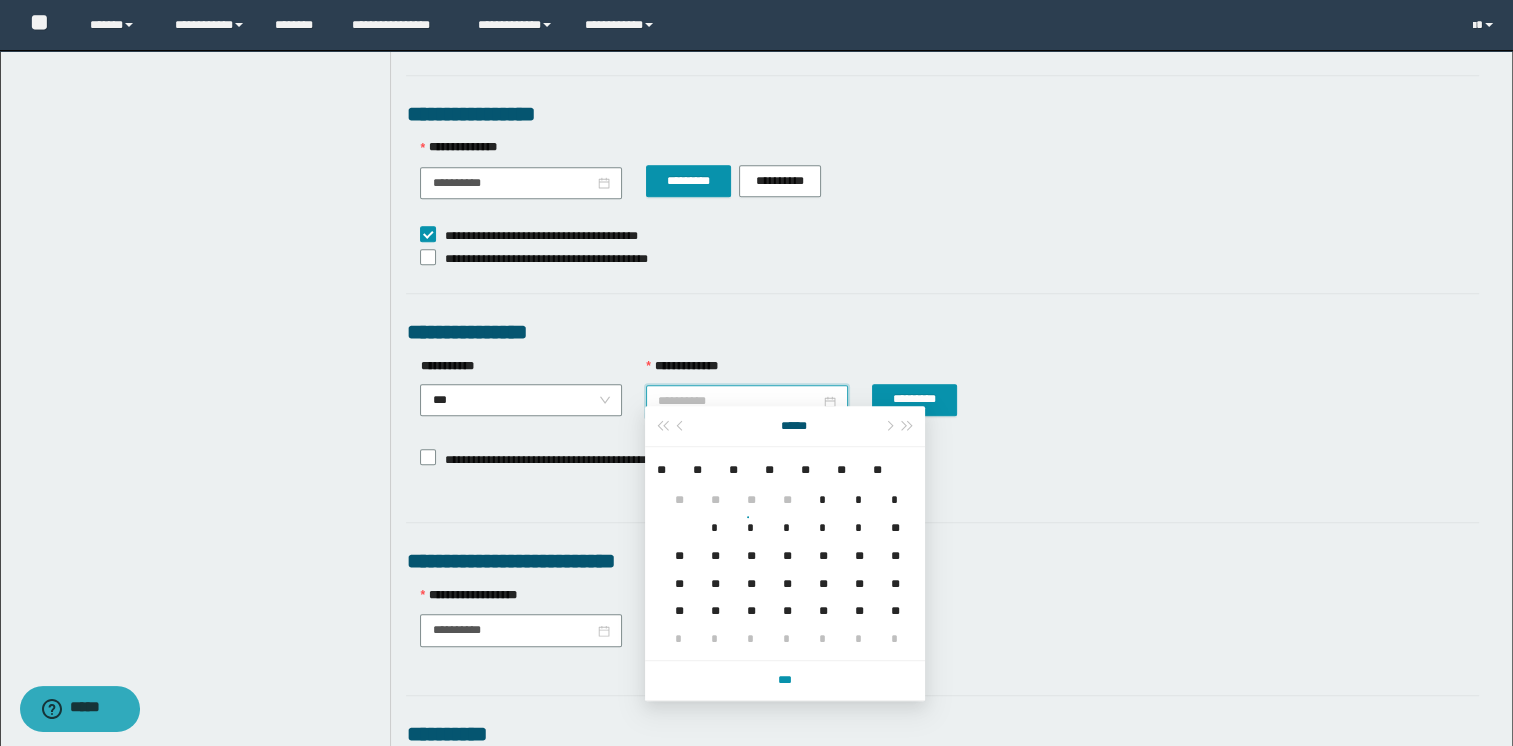 click on "**" at bounding box center [783, 488] 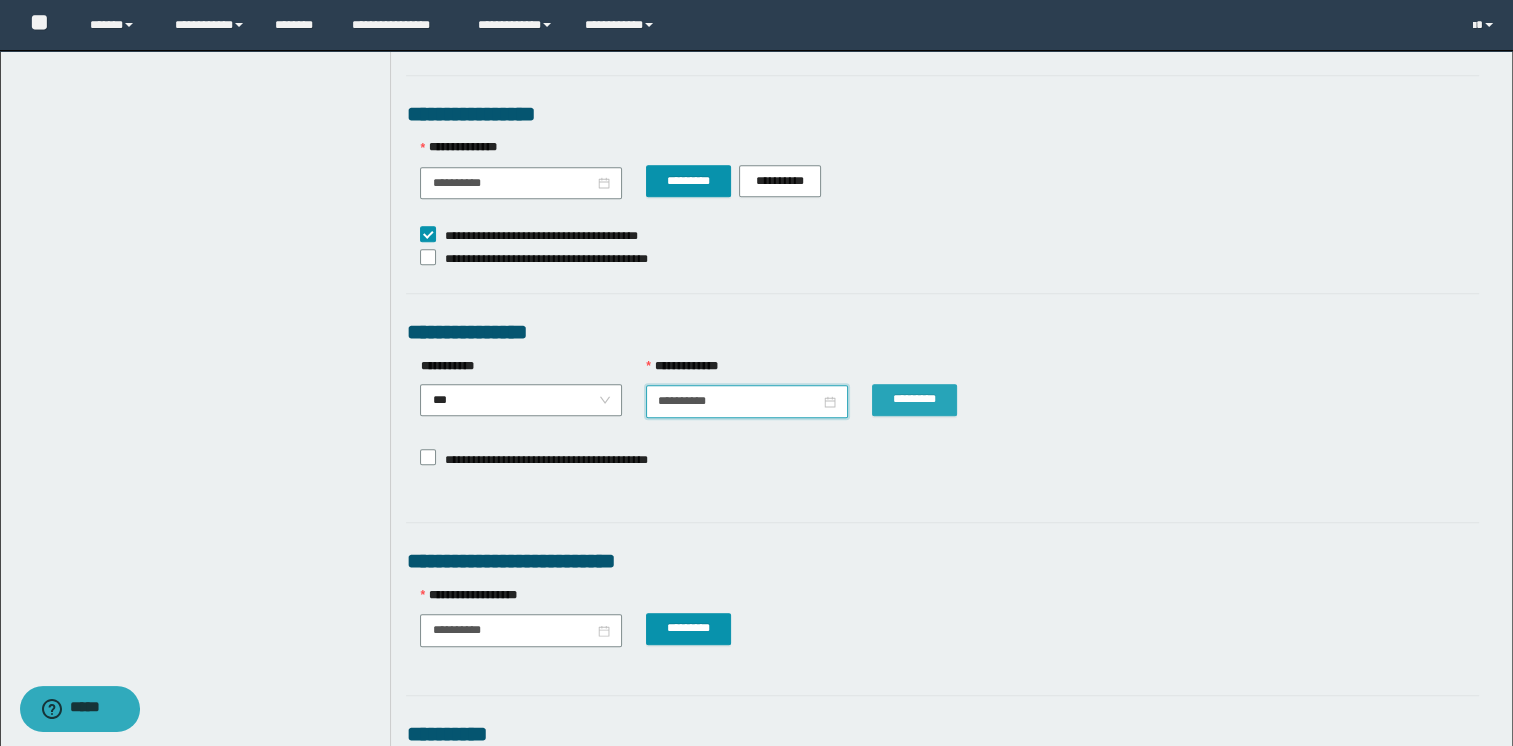 click on "*********" at bounding box center [914, 399] 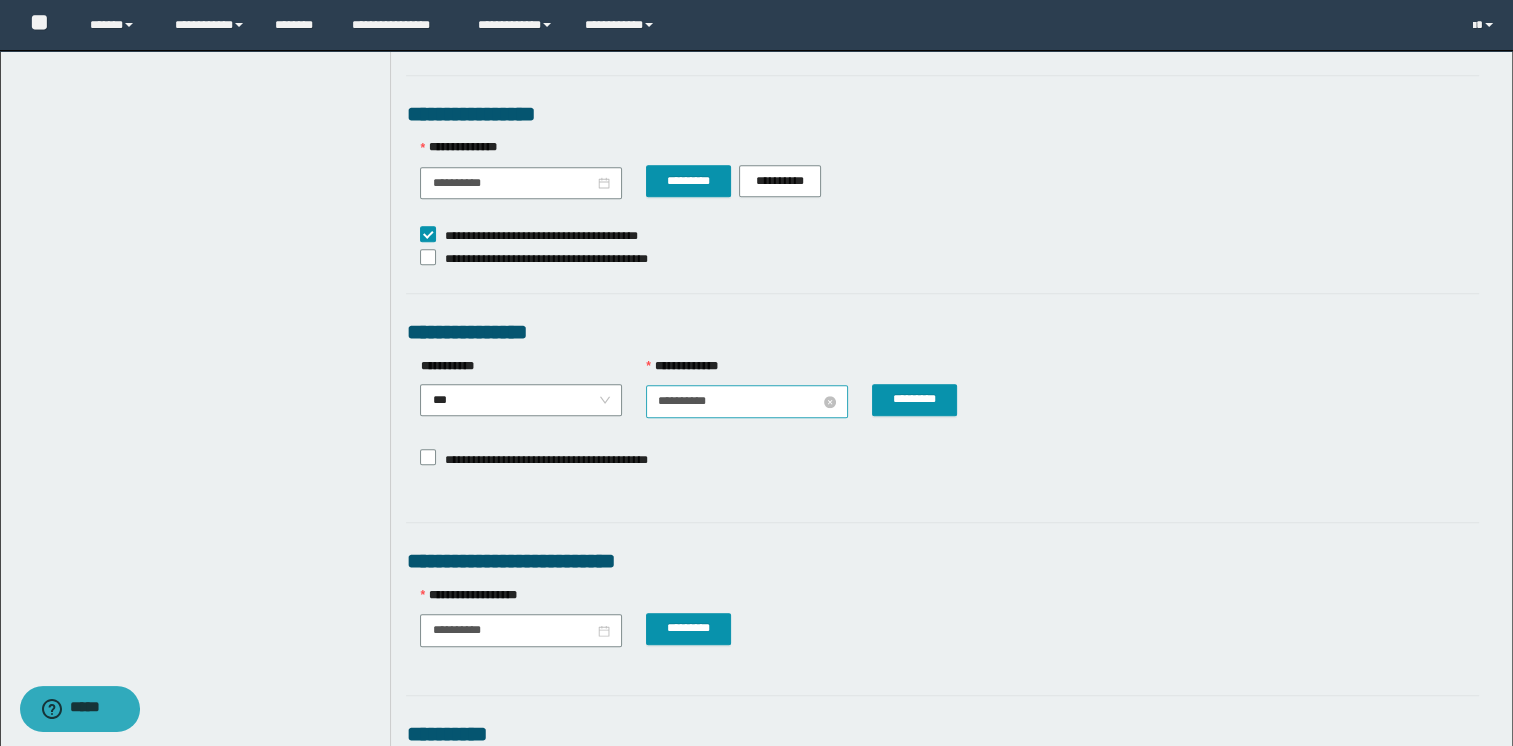 click on "**********" at bounding box center (739, 401) 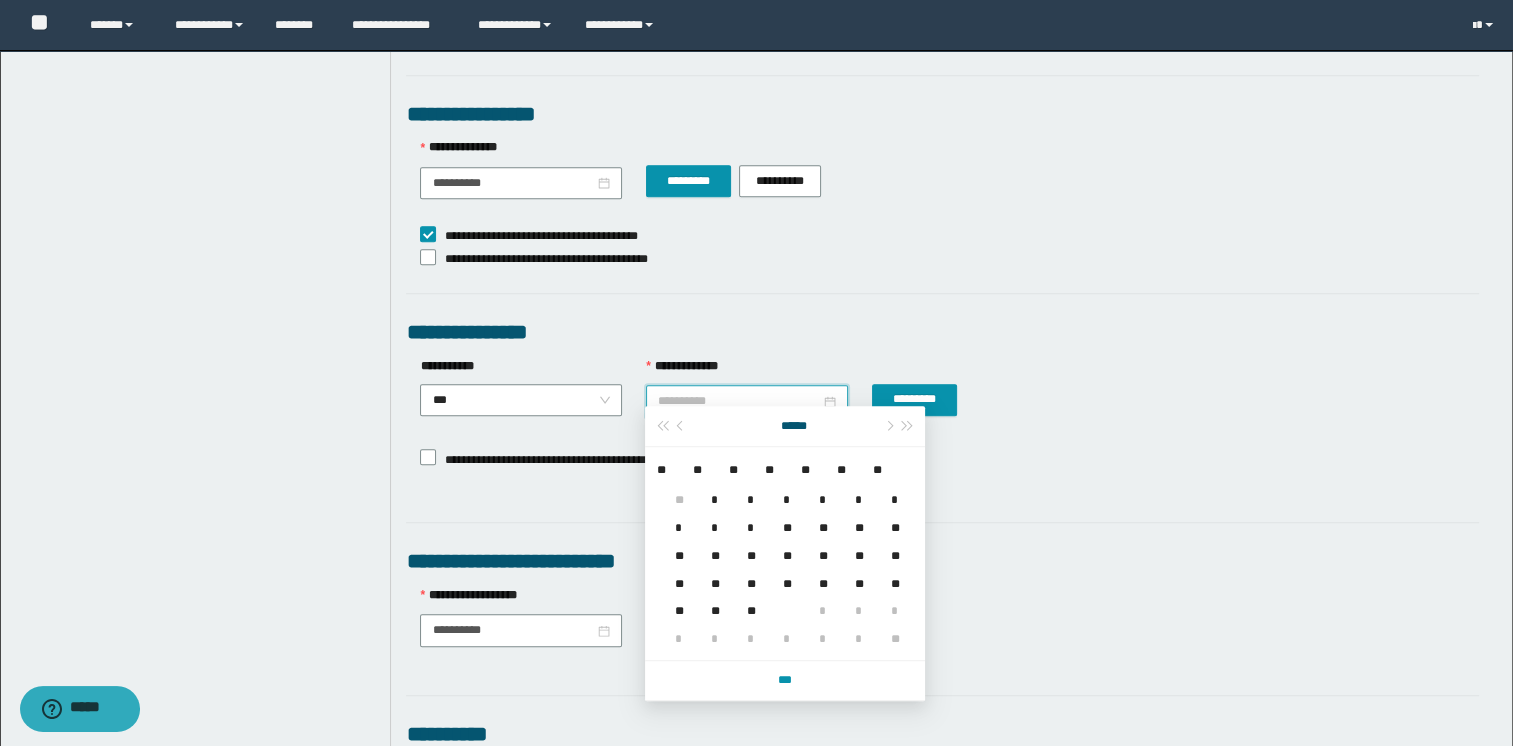 click on "**" at bounding box center [747, 599] 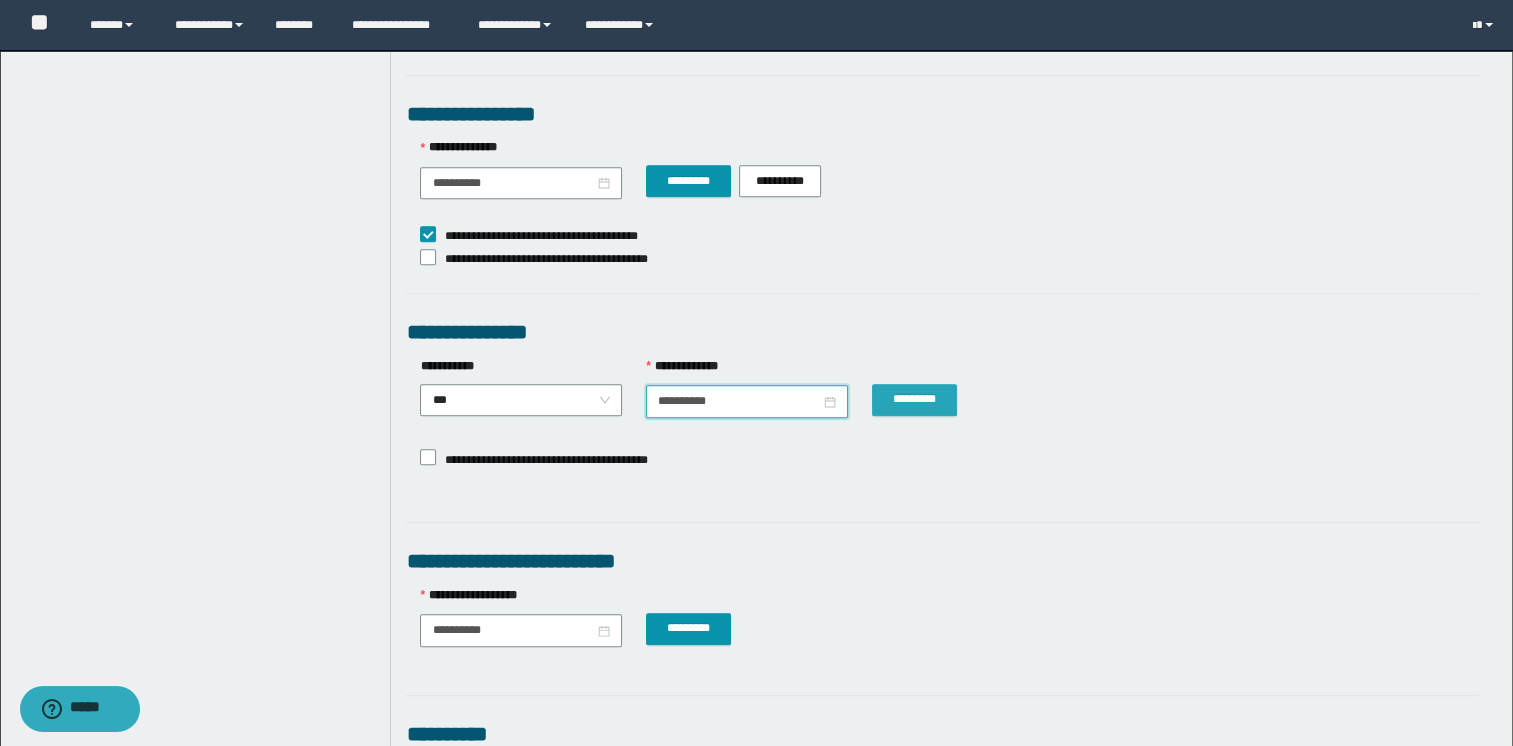 click on "*********" at bounding box center (914, 399) 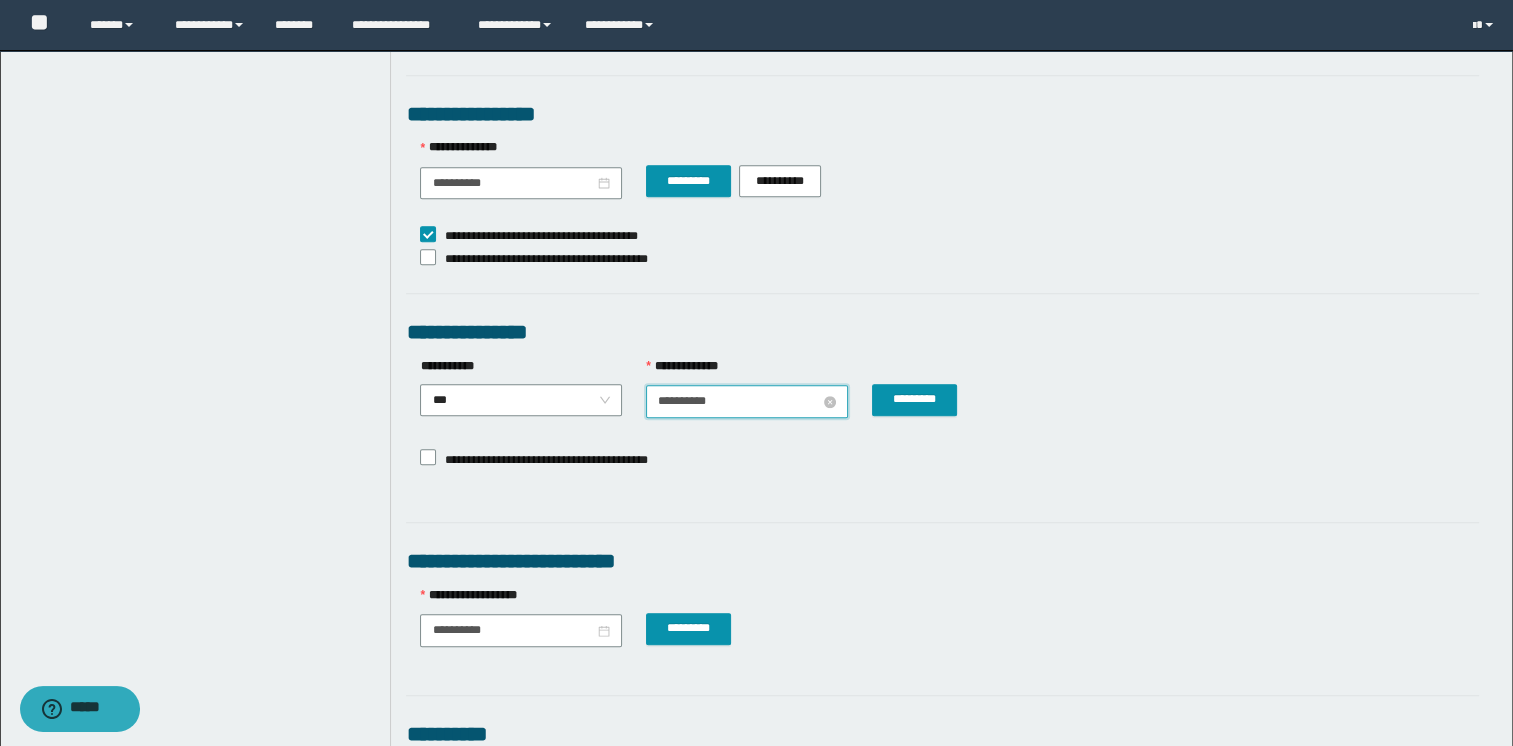 click on "**********" at bounding box center (739, 401) 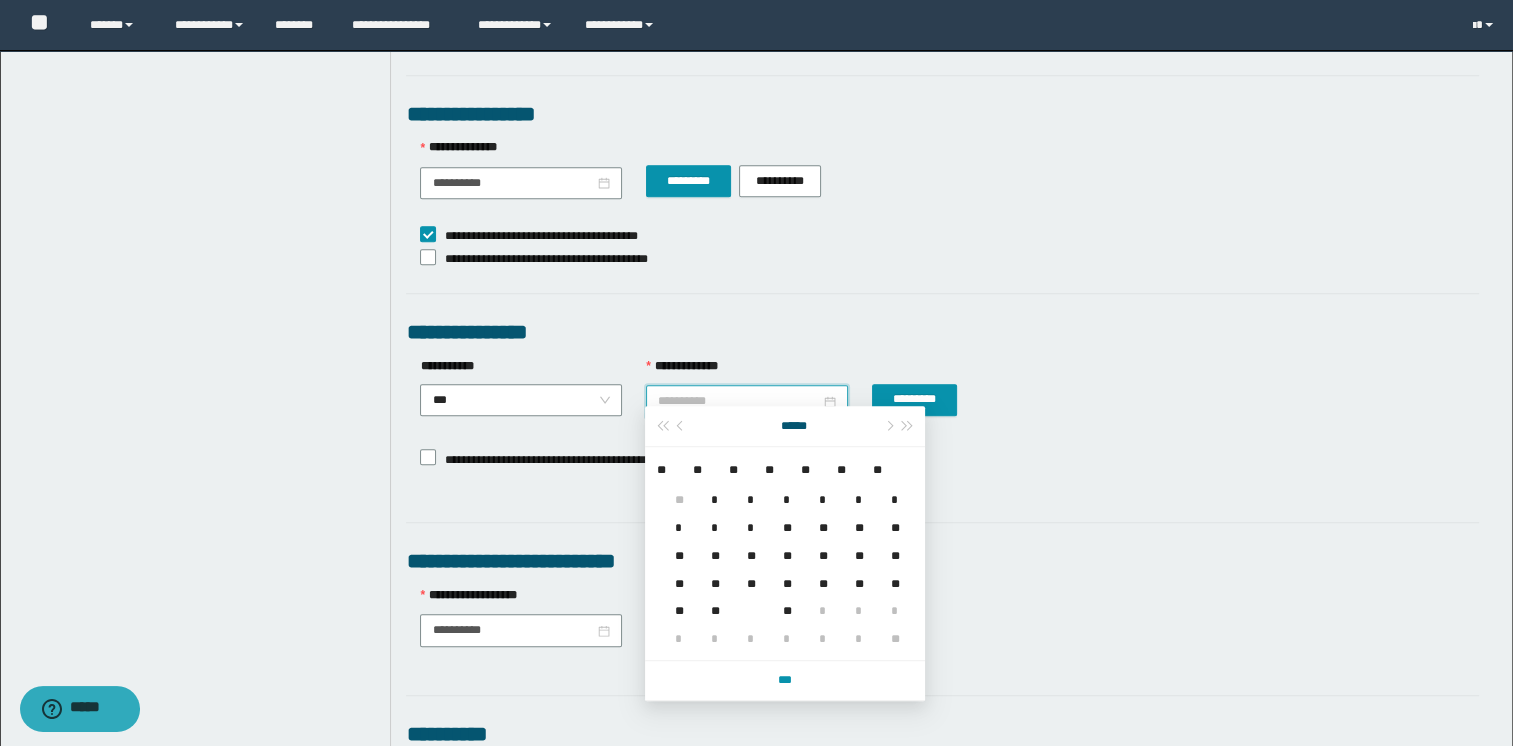 click on "**" at bounding box center (711, 599) 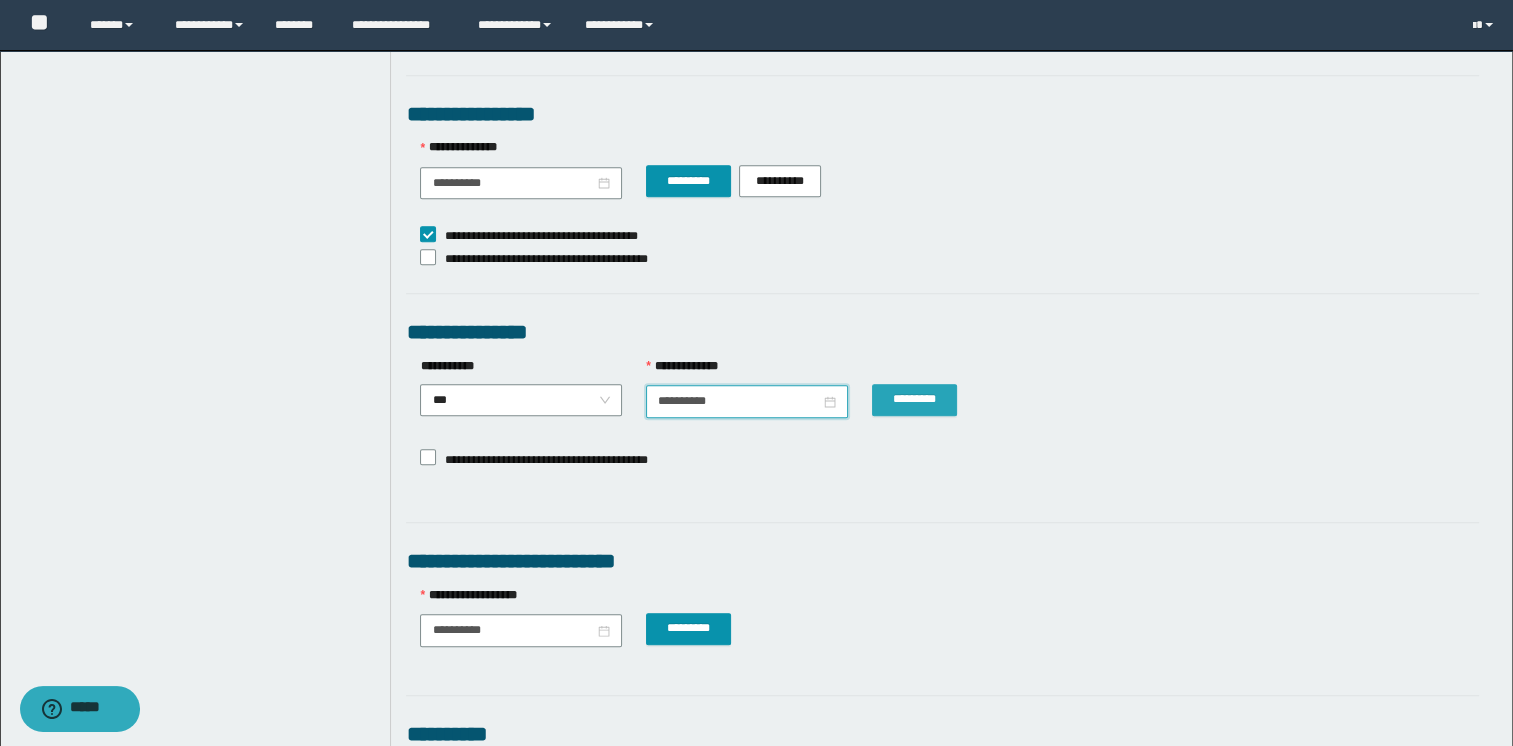 click on "*********" at bounding box center [914, 399] 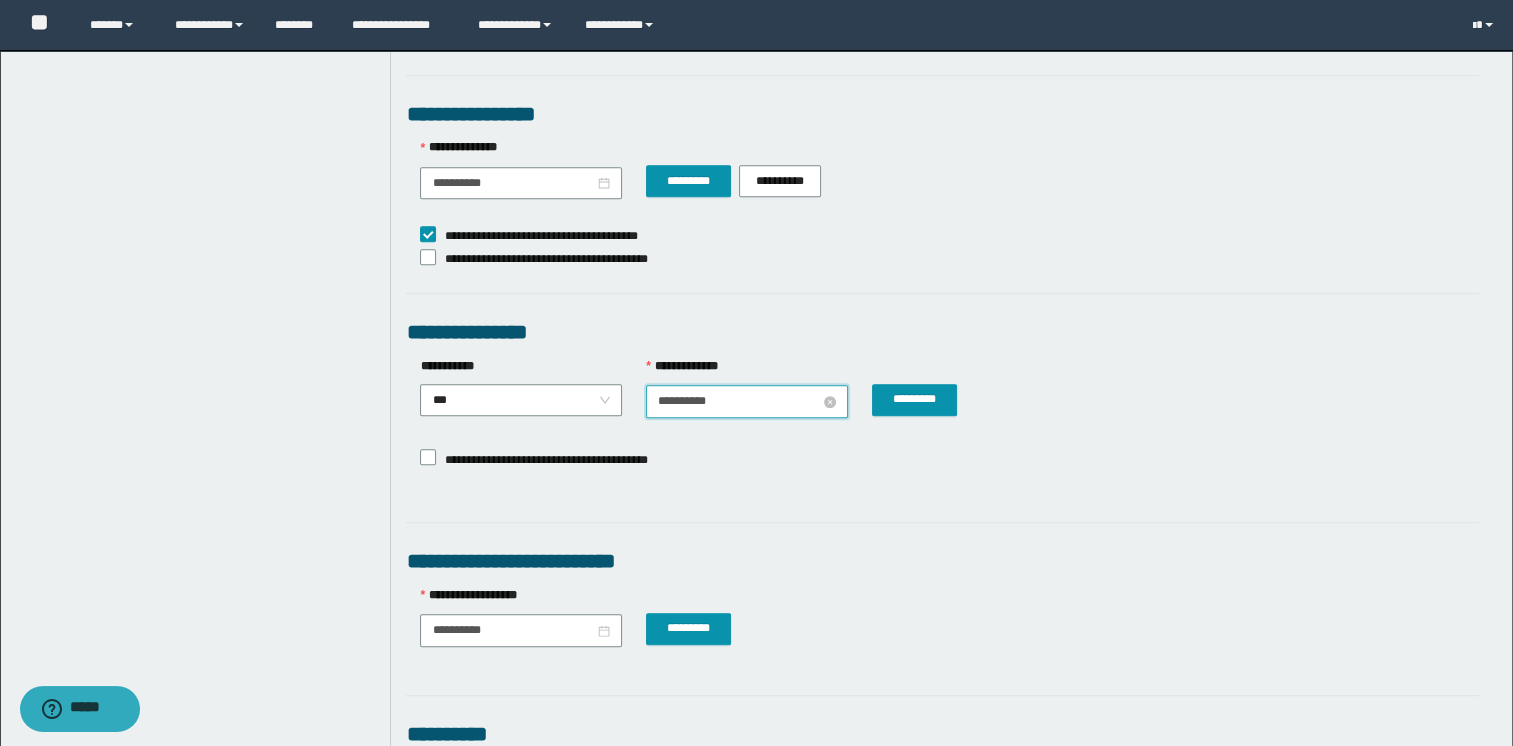 click on "**********" at bounding box center [739, 401] 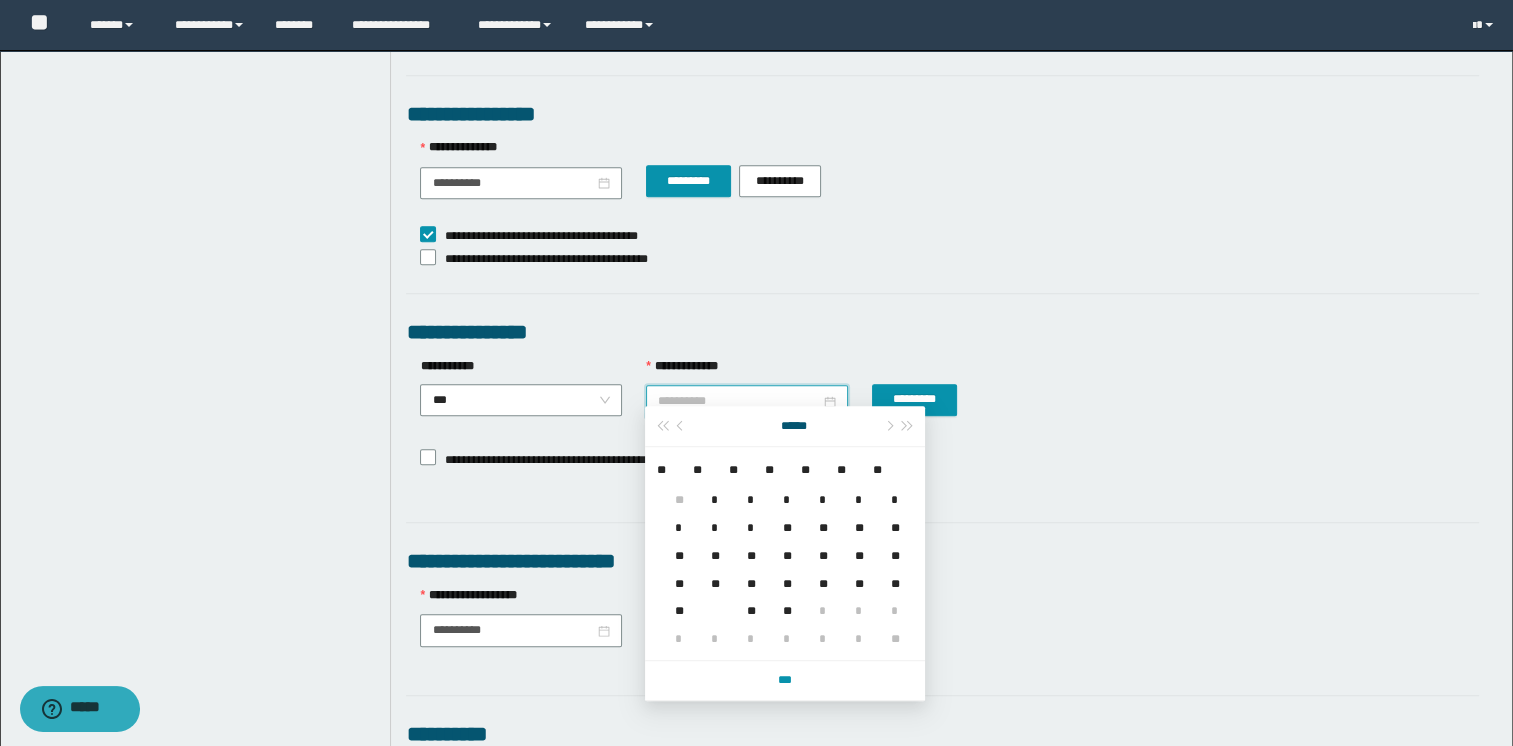 click on "**" at bounding box center (675, 599) 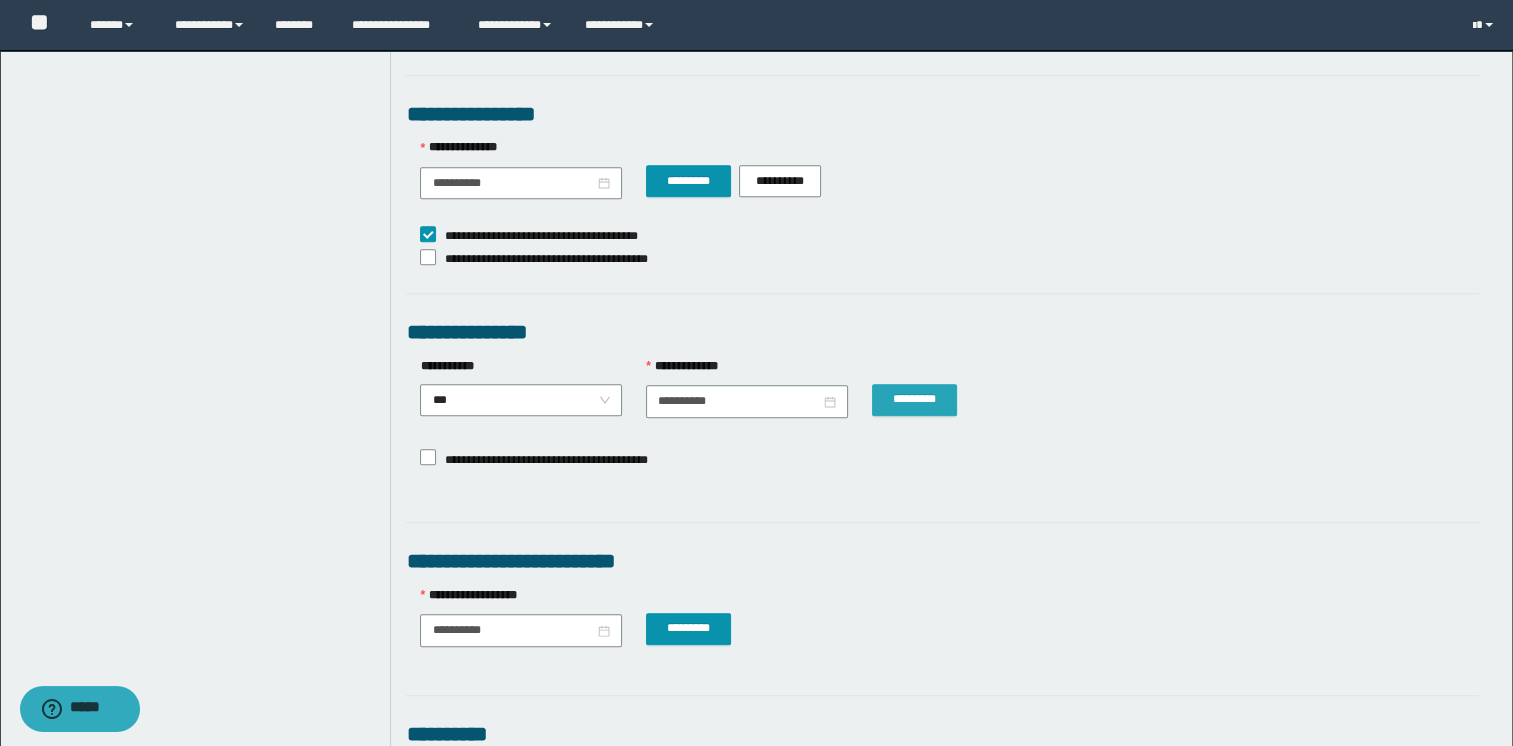 click on "*********" at bounding box center (914, 399) 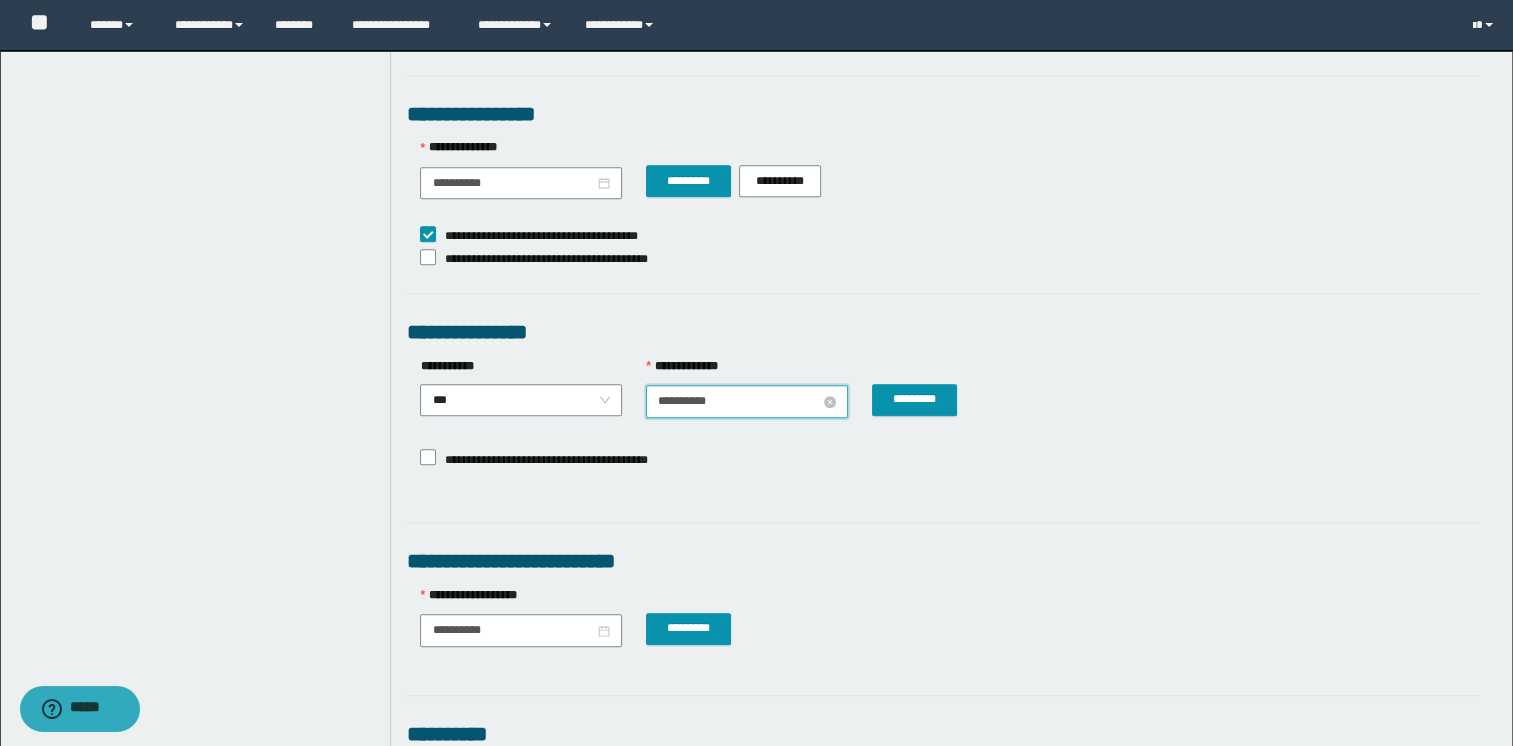 click on "**********" at bounding box center [739, 401] 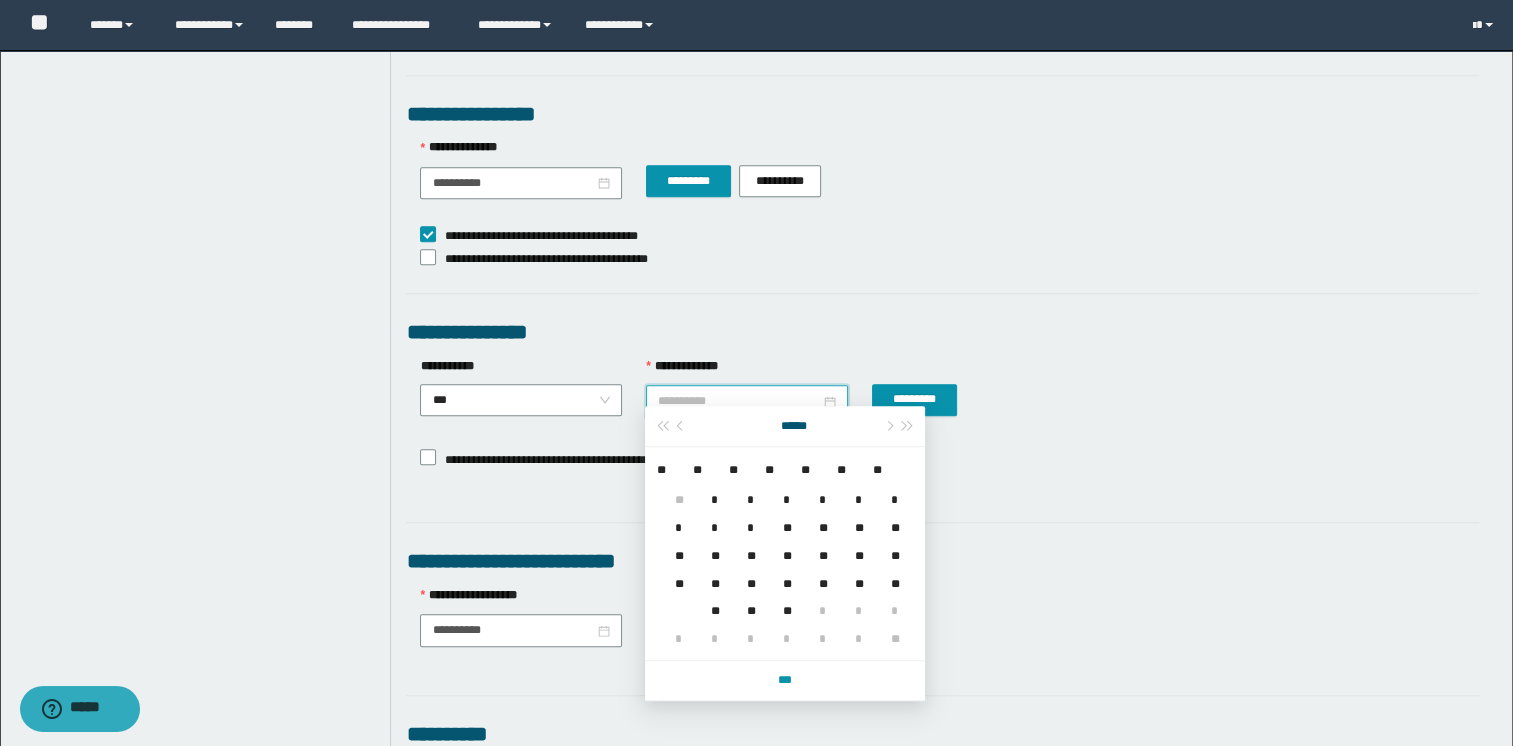 click on "**" at bounding box center (855, 572) 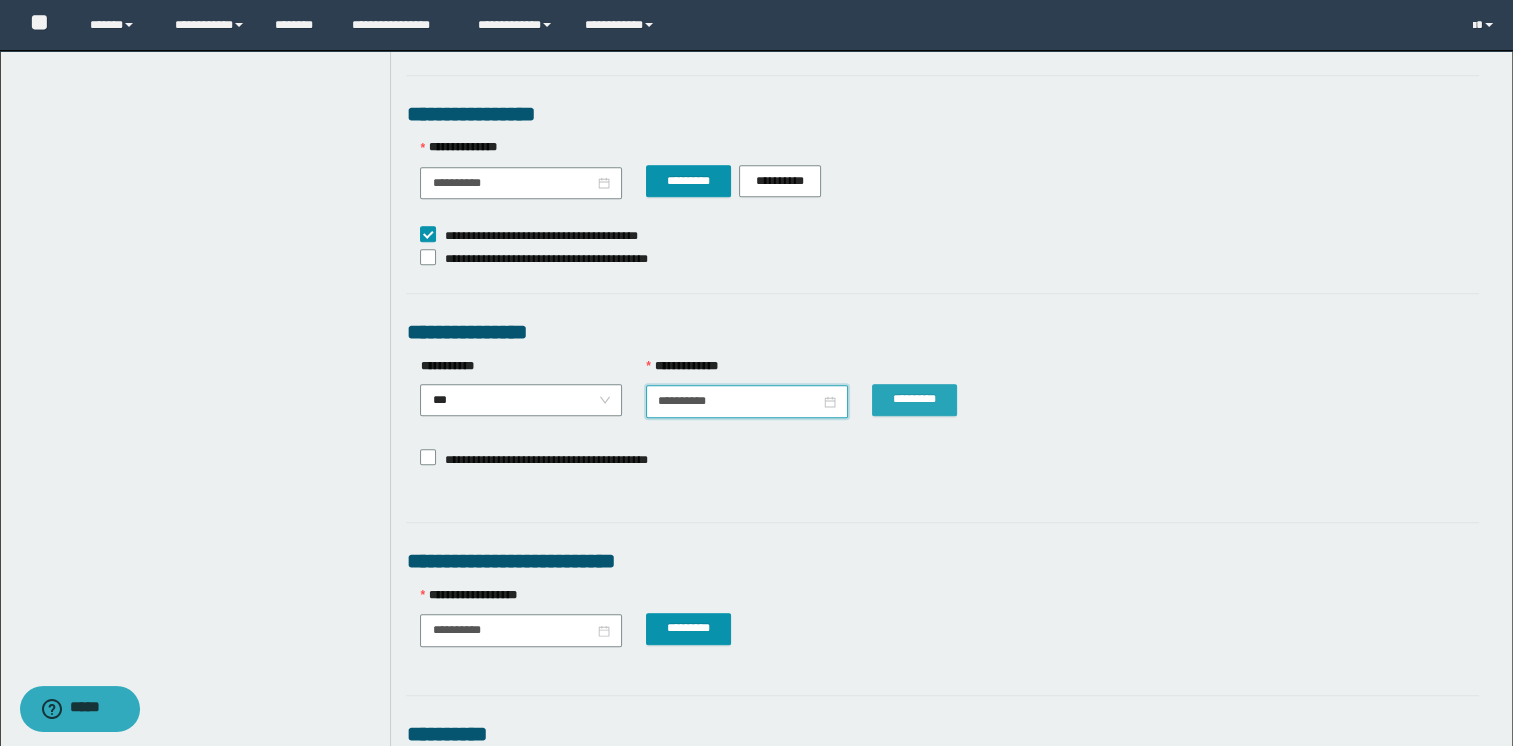 click on "*********" at bounding box center [914, 399] 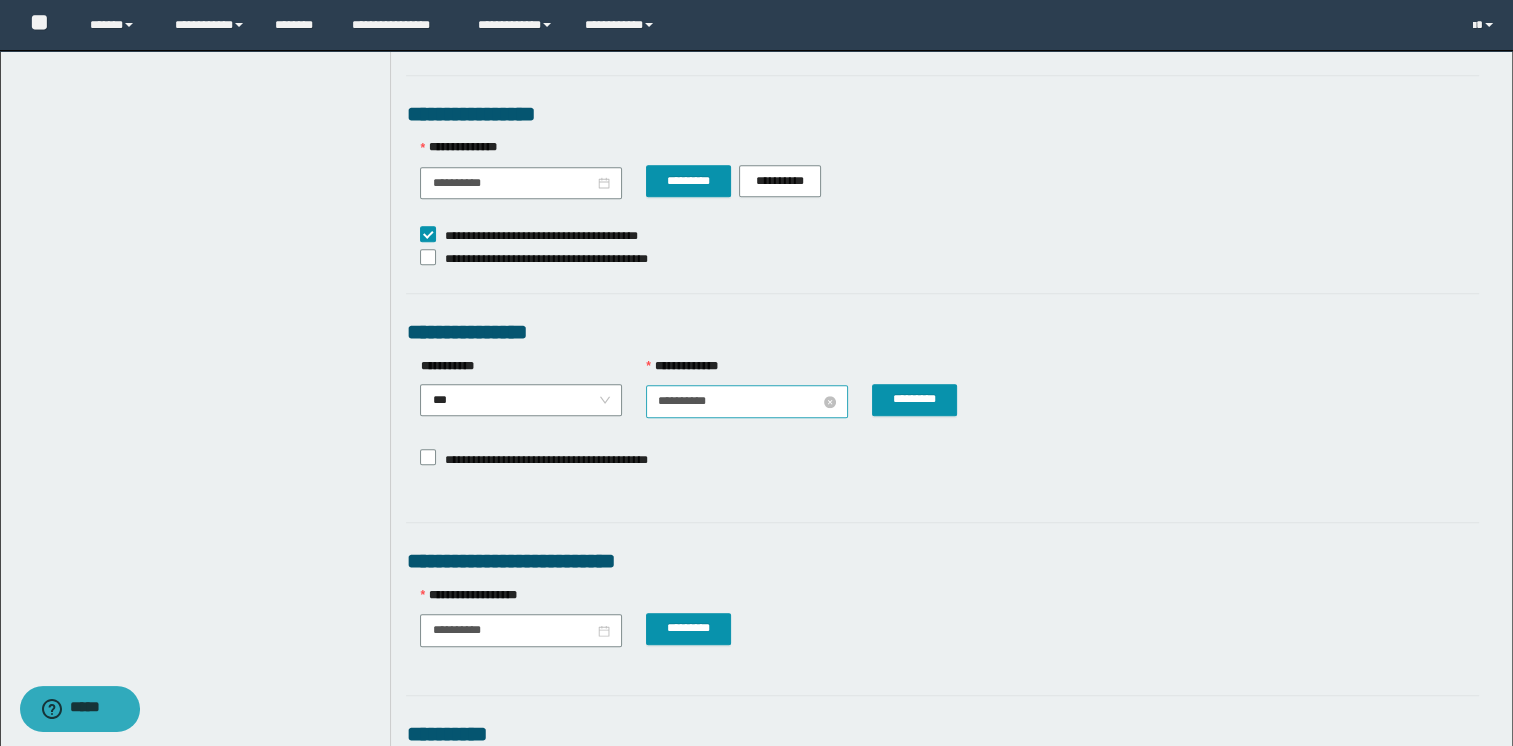 click on "**********" at bounding box center (739, 401) 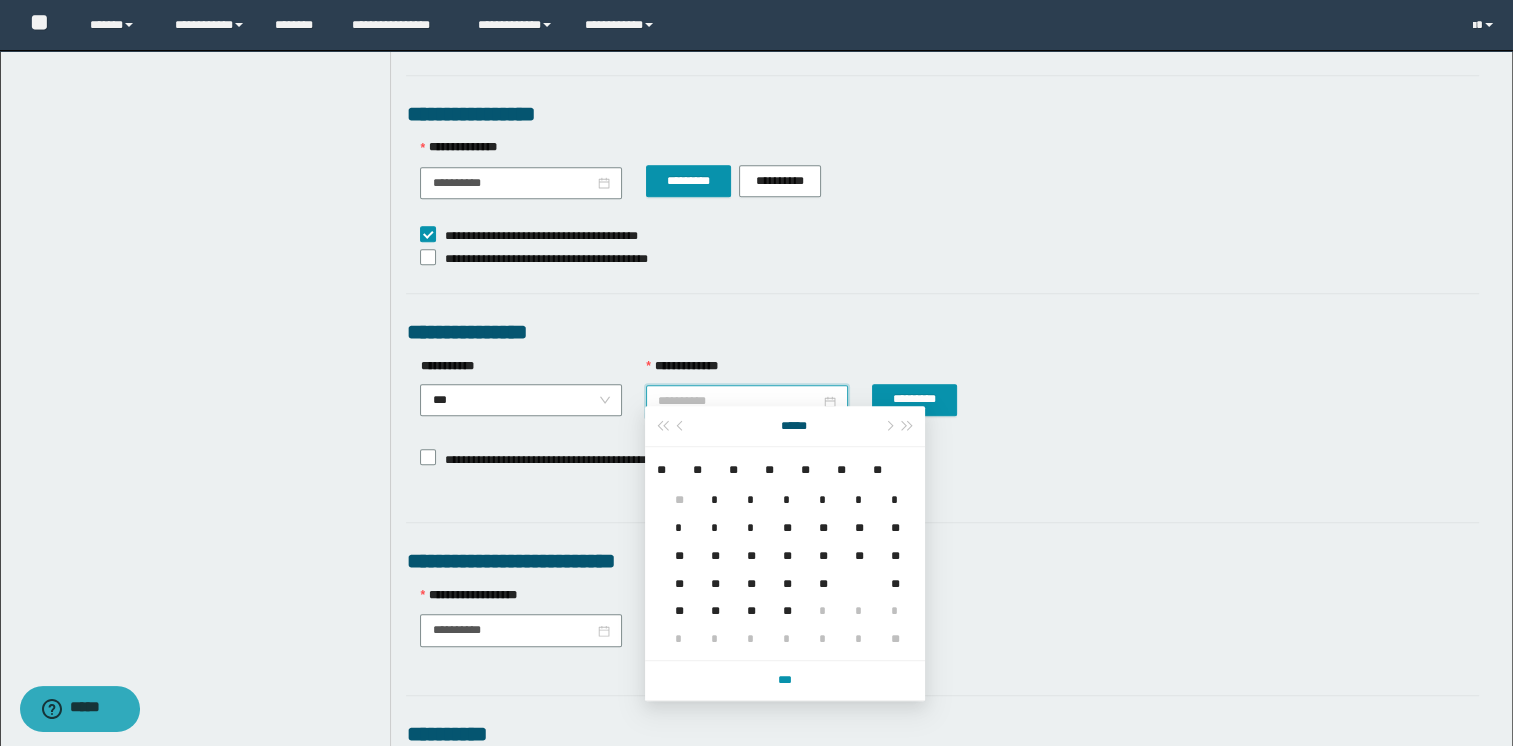 click on "**" at bounding box center [819, 572] 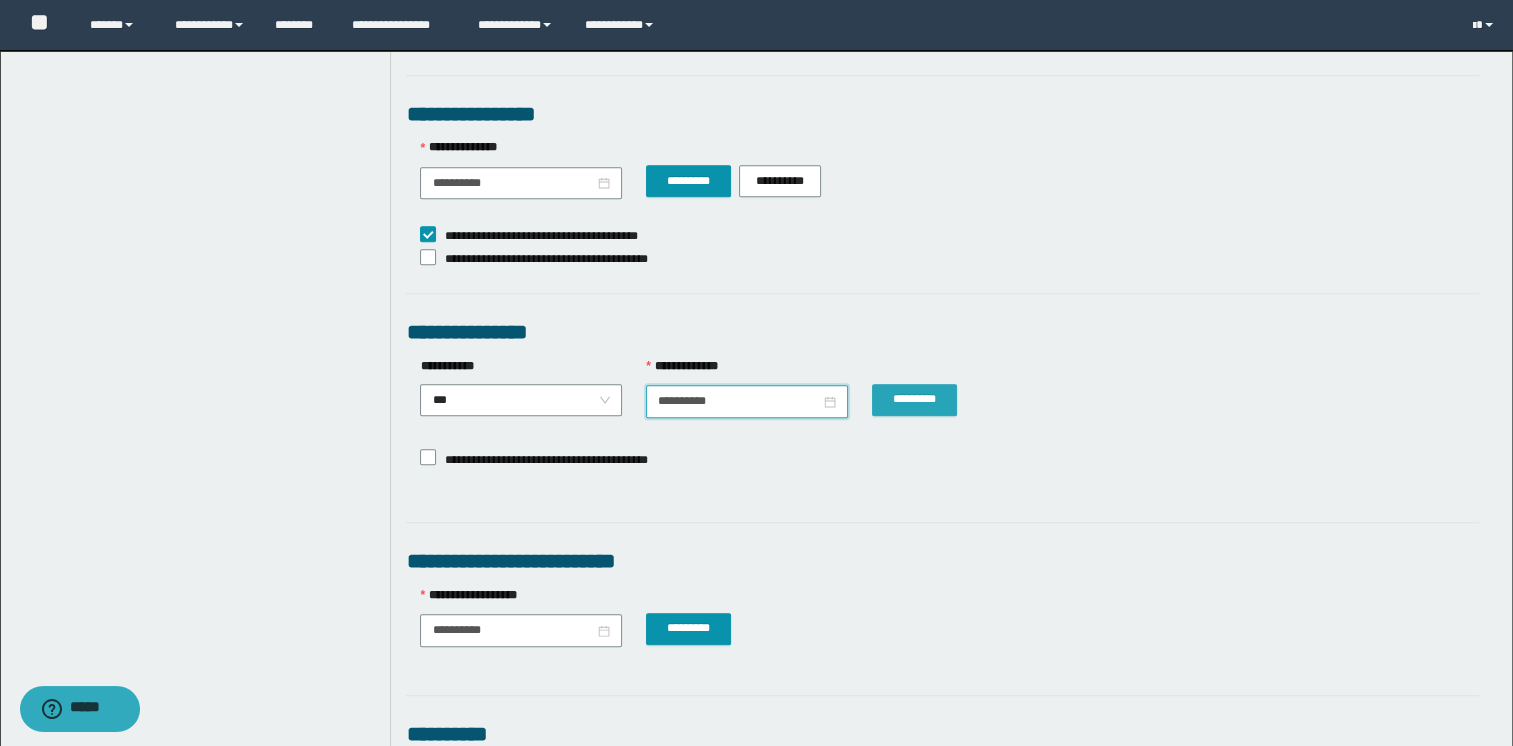 click on "*********" at bounding box center (914, 399) 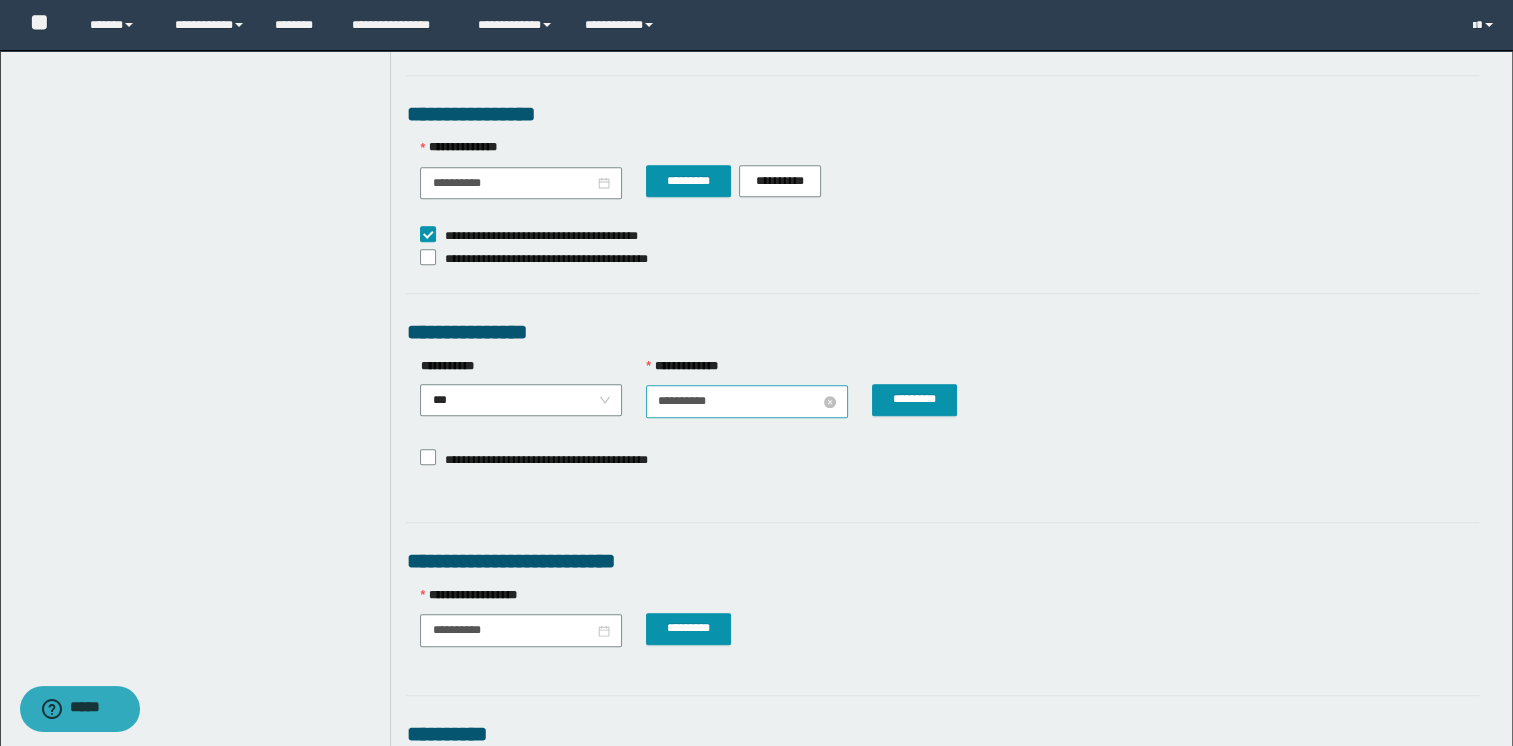 click on "**********" at bounding box center (739, 401) 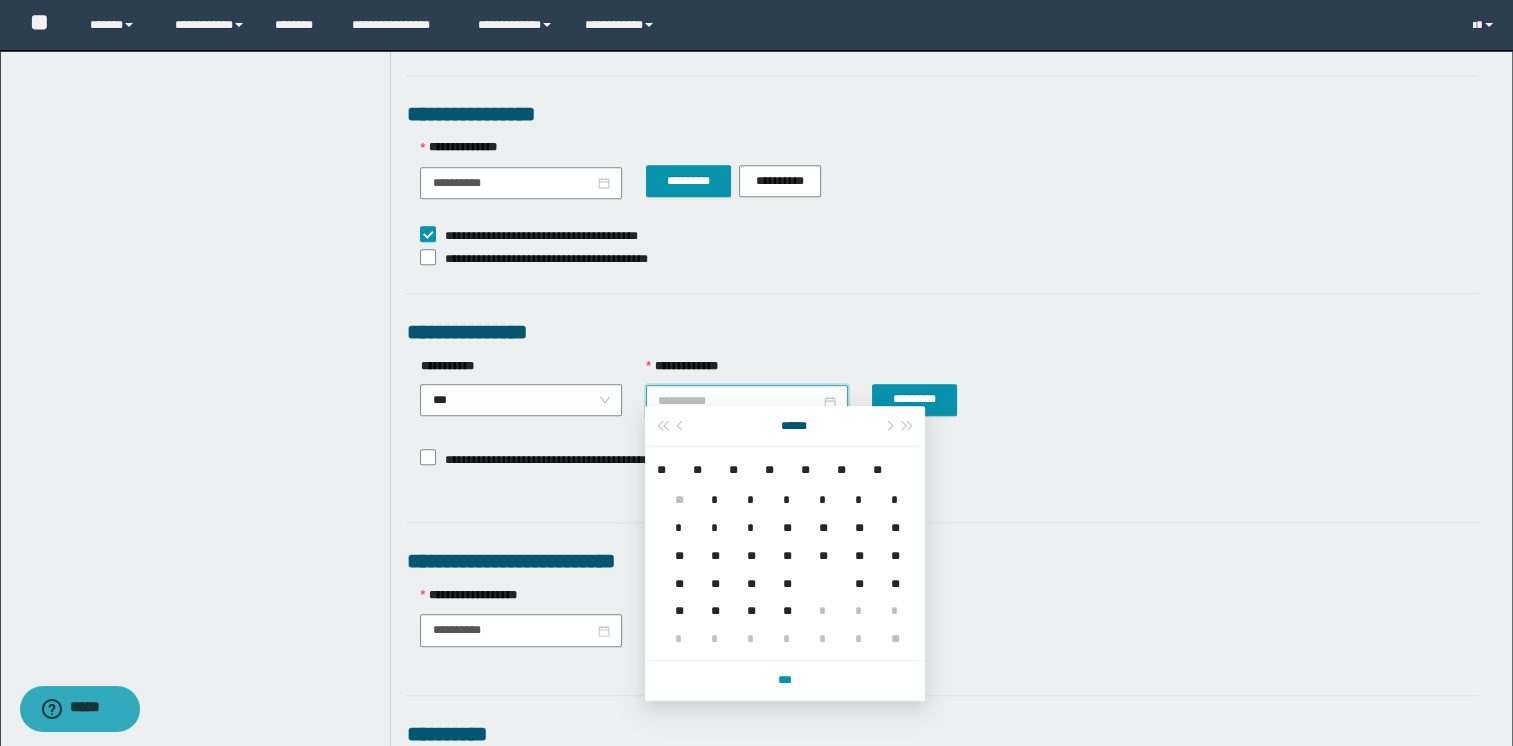 click on "**" at bounding box center [783, 572] 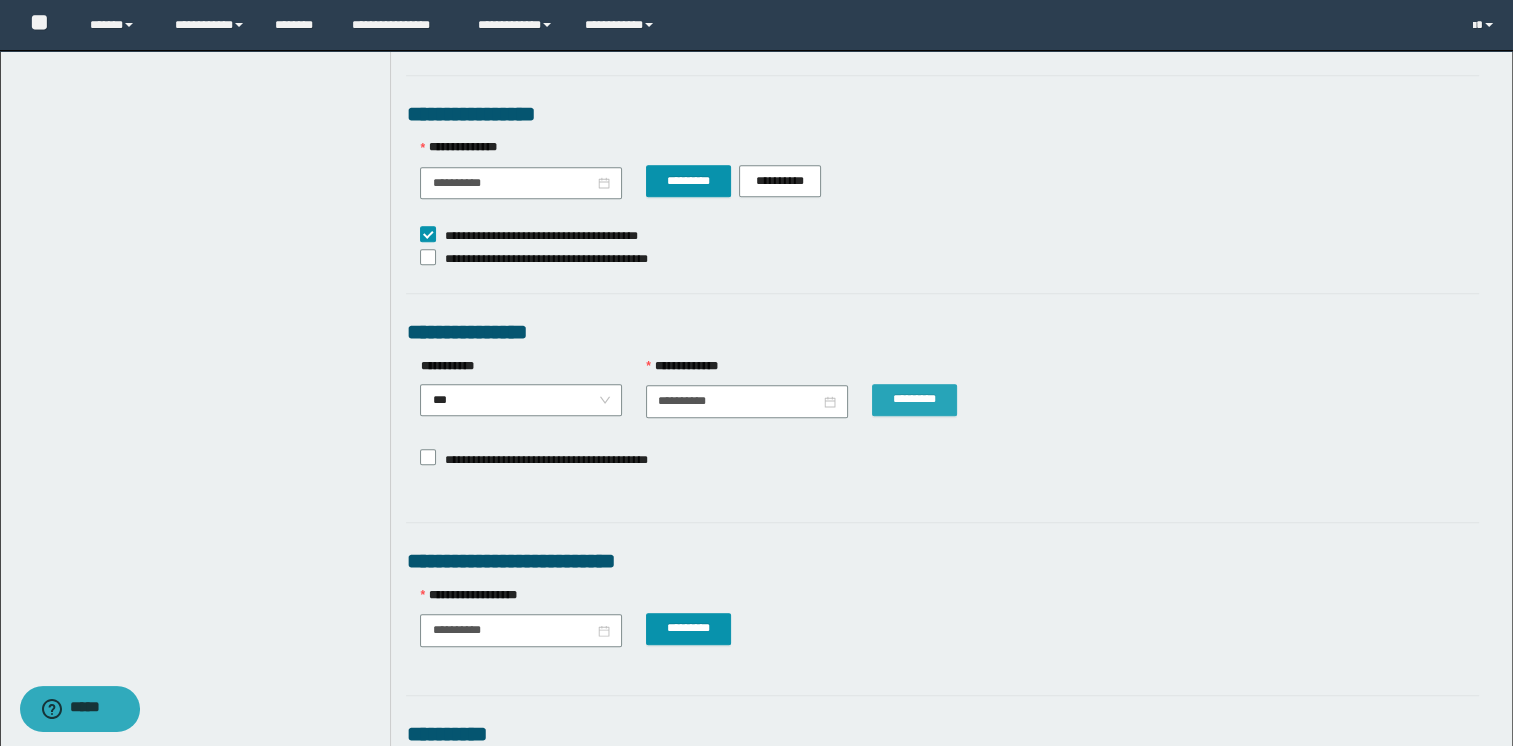 click on "*********" at bounding box center (914, 399) 